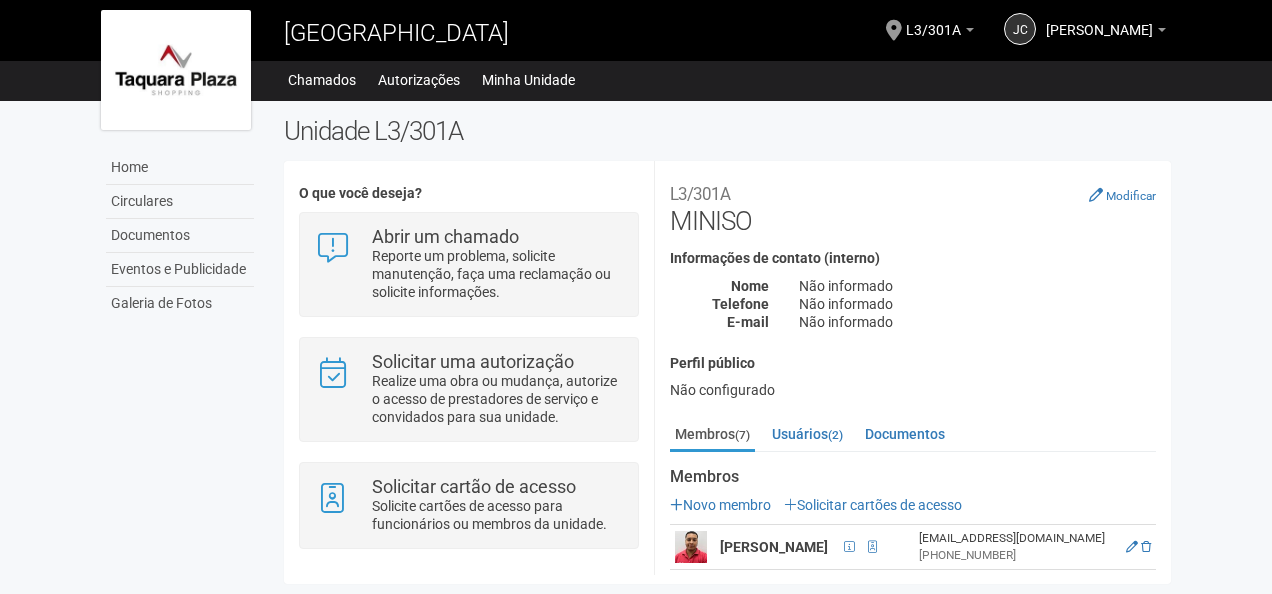 scroll, scrollTop: 0, scrollLeft: 0, axis: both 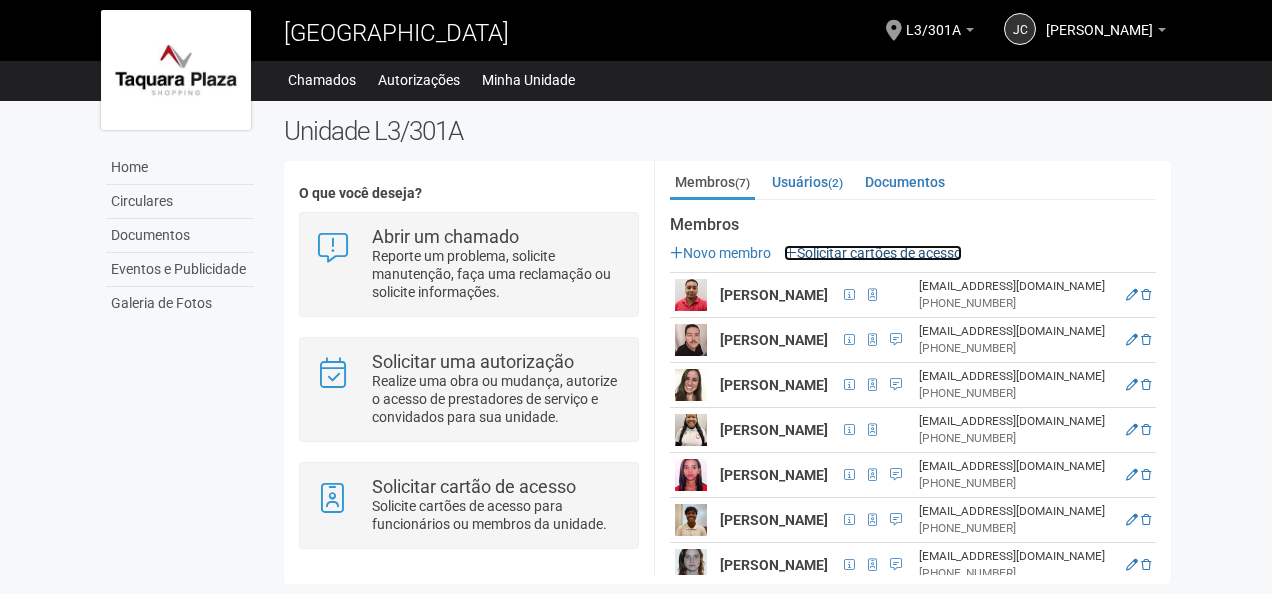 click on "Solicitar cartões de acesso" at bounding box center (873, 253) 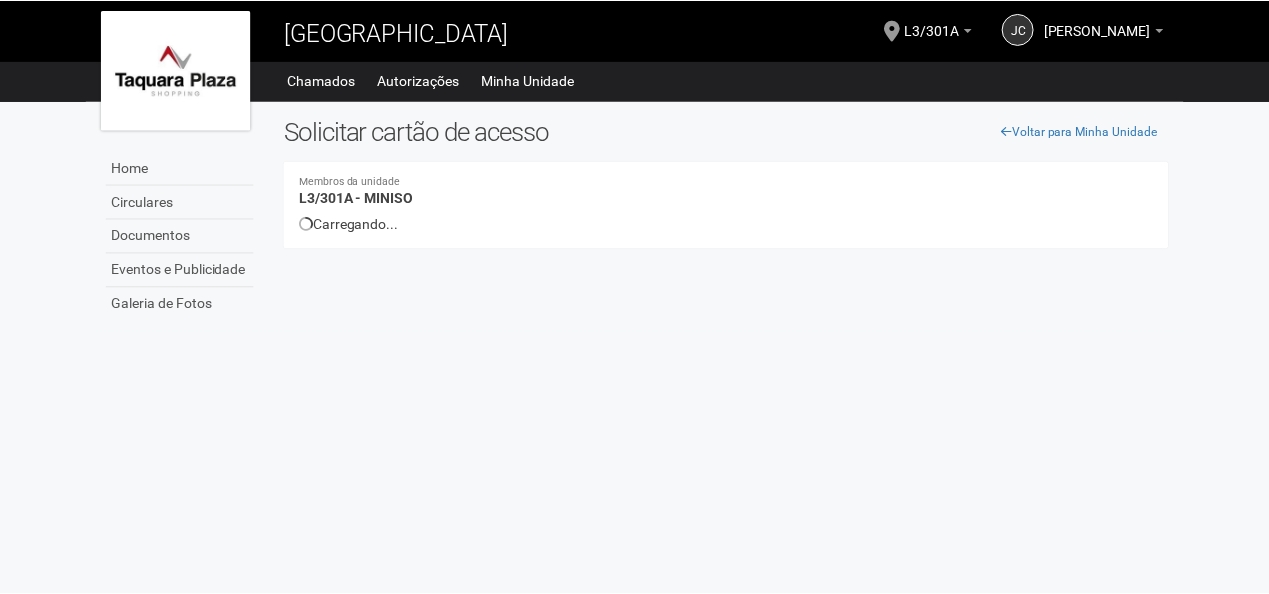 scroll, scrollTop: 0, scrollLeft: 0, axis: both 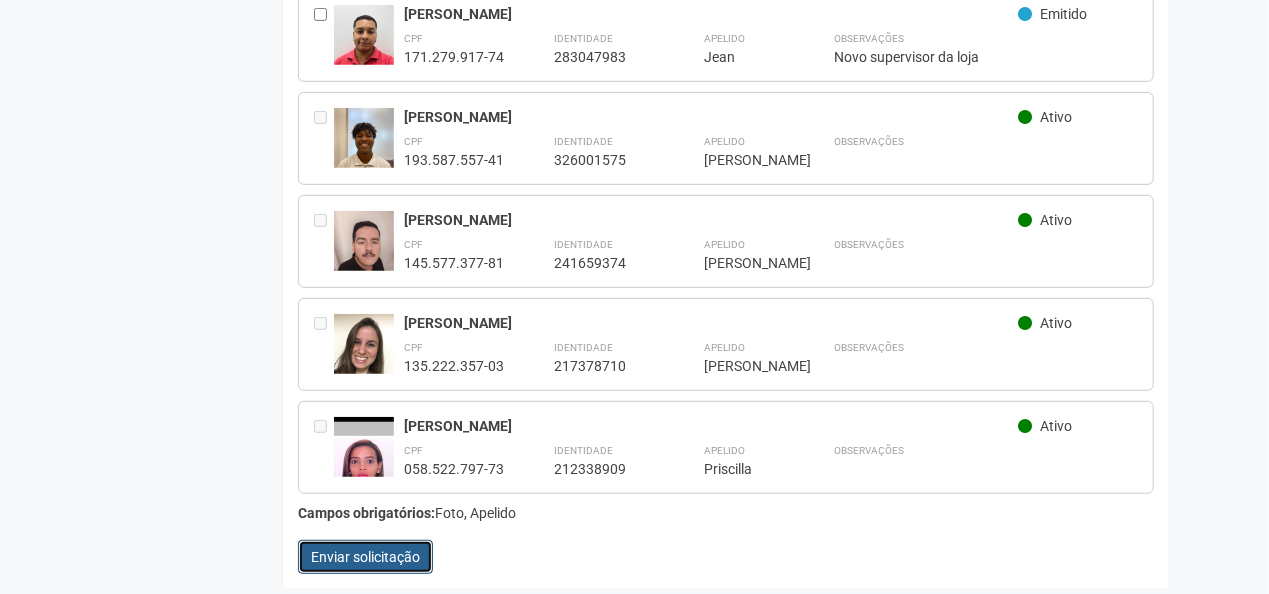 click on "Enviar solicitação" at bounding box center (365, 557) 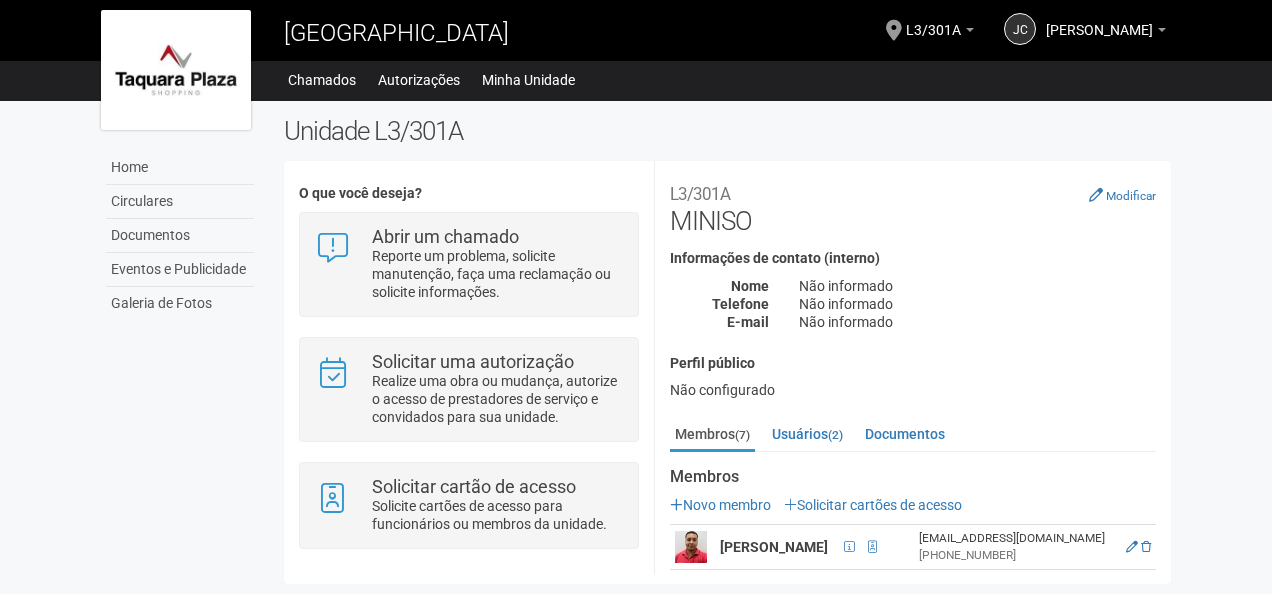 scroll, scrollTop: 0, scrollLeft: 0, axis: both 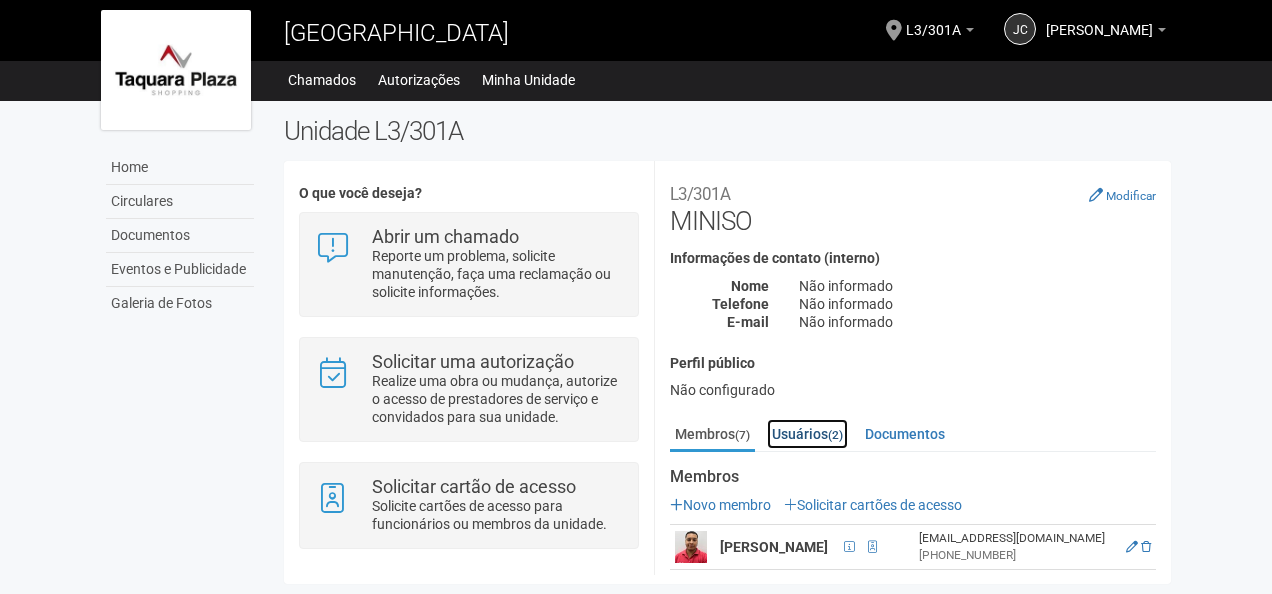 click on "Usuários
(2)" at bounding box center (807, 434) 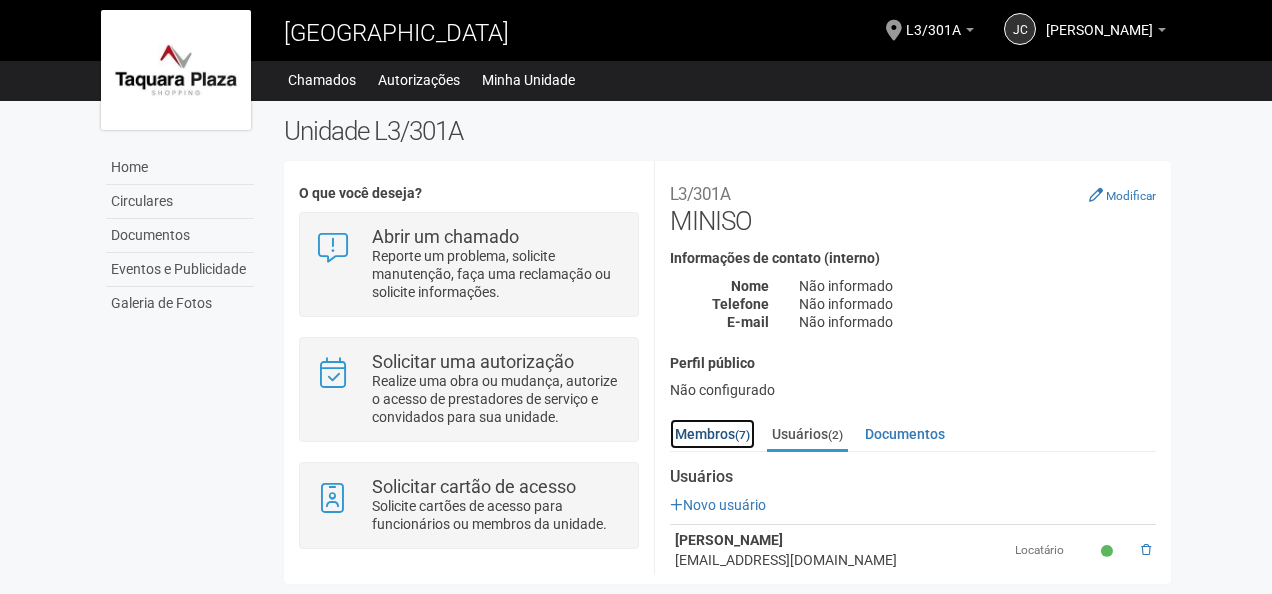 click on "Membros
(7)" at bounding box center (712, 434) 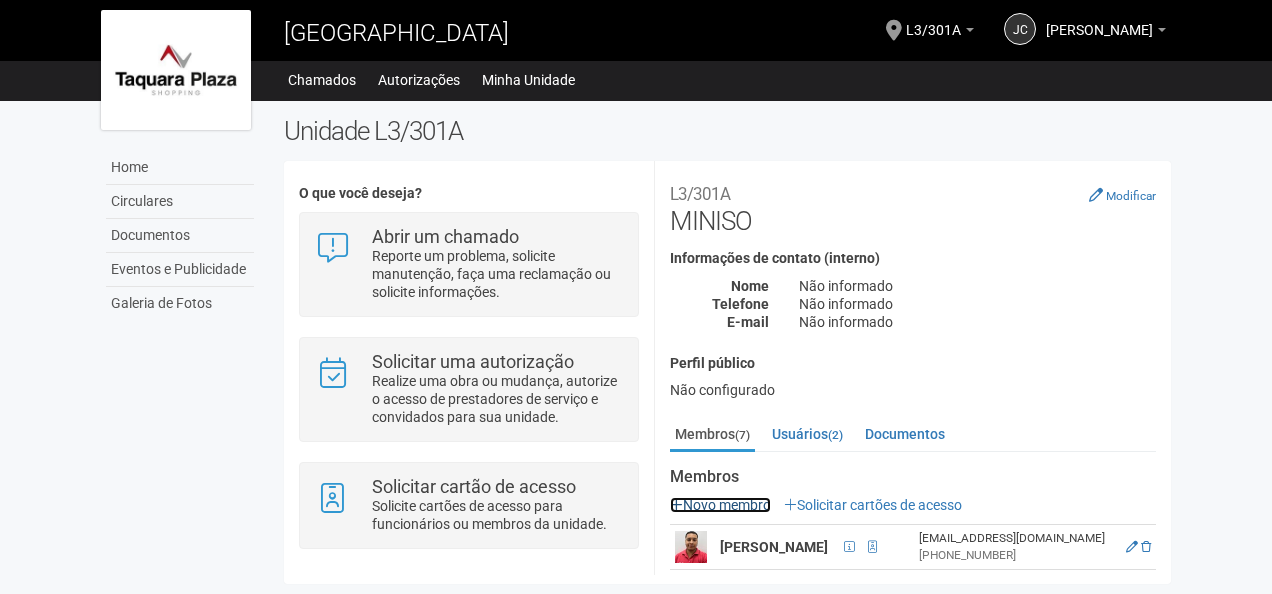 click on "Novo membro" at bounding box center (720, 505) 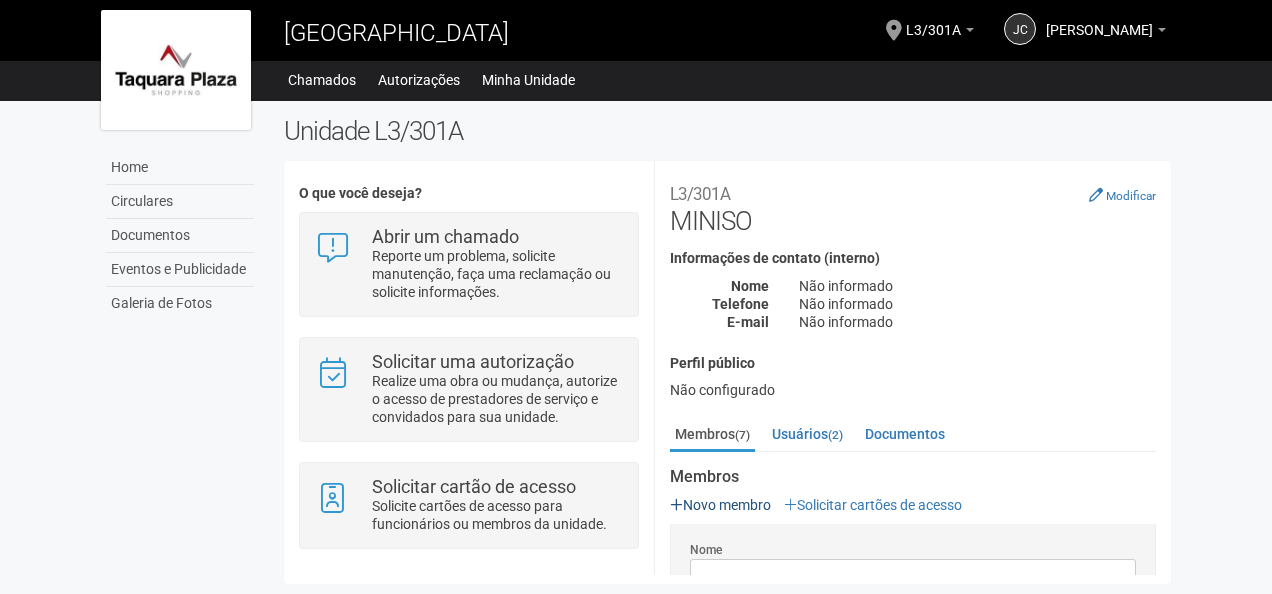 scroll, scrollTop: 0, scrollLeft: 0, axis: both 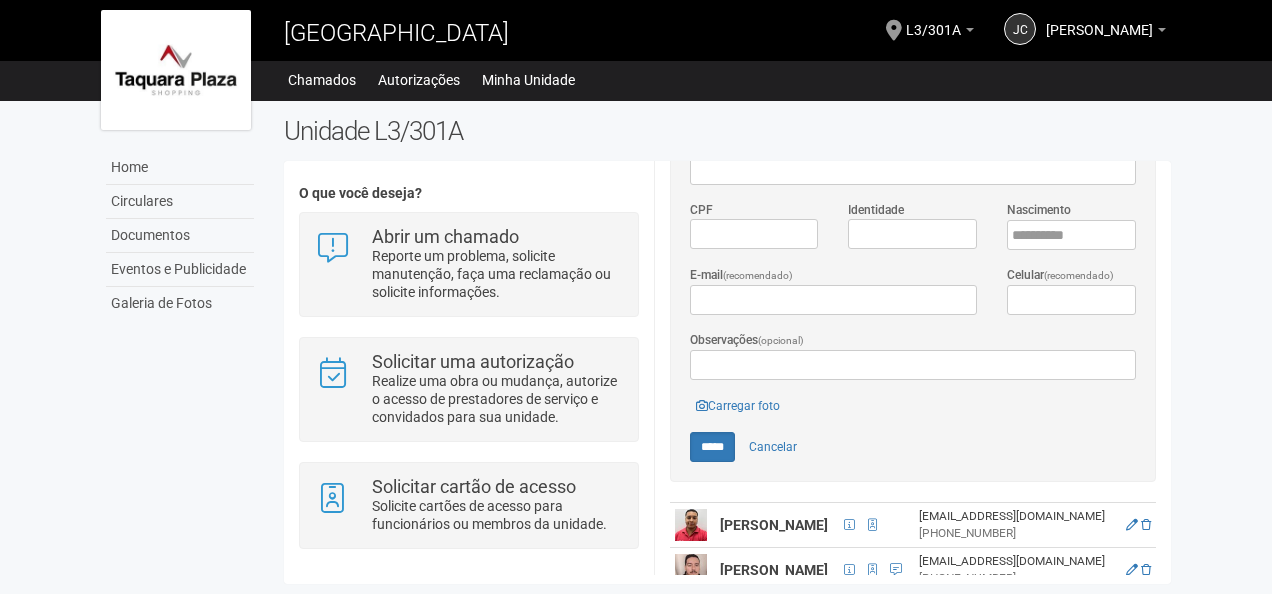 click on "Aguarde...
Taquara Plaza Shopping
JC
Juliana Couto
Juliana Couto
minisotaquaraplaza@gmail.com
Meu perfil
Alterar senha
Sair
L3/301A
Você está na unidade
L3/301A
Ir para a unidade
Home
Home
Circulares
Documentos
Eventos e Publicidade
Galeria de Fotos
Chamados
Autorizações
Minha Unidade
Meu Perfil
Minhas unidades
Sair" at bounding box center [636, 297] 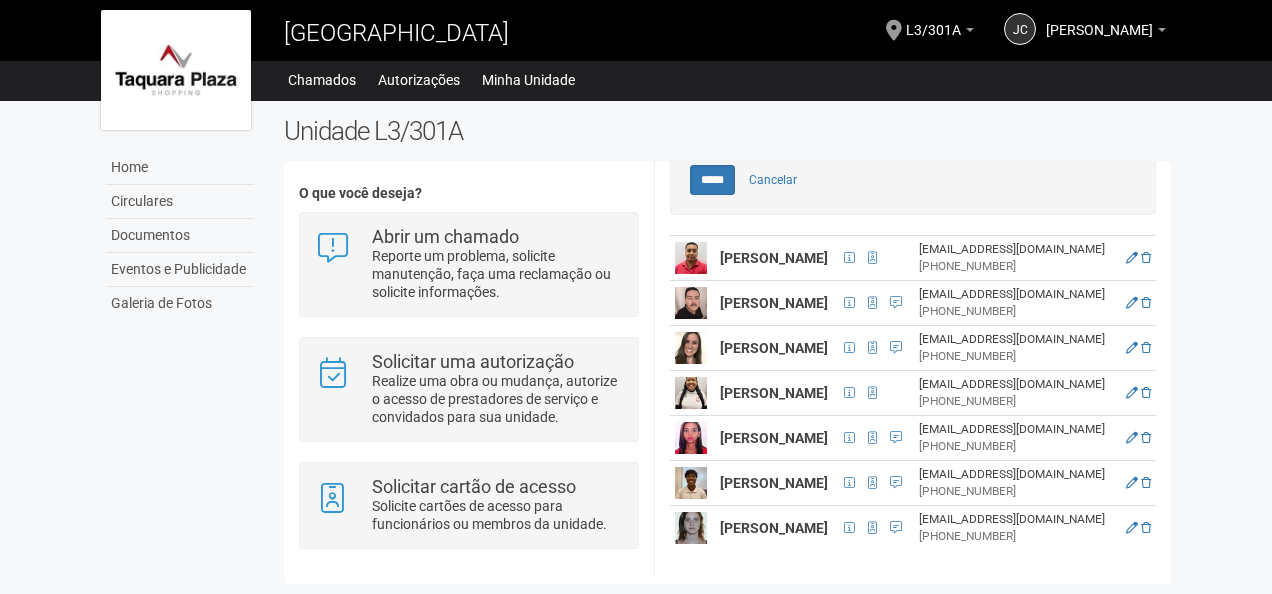 scroll, scrollTop: 682, scrollLeft: 0, axis: vertical 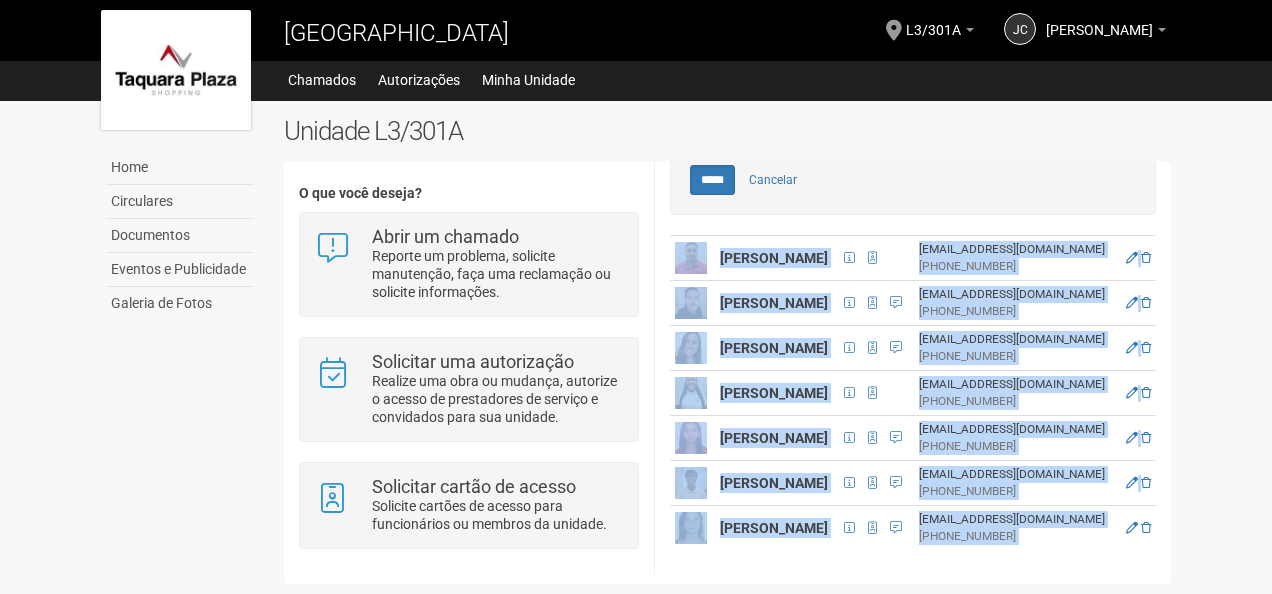 click on "**********" at bounding box center [912, 368] 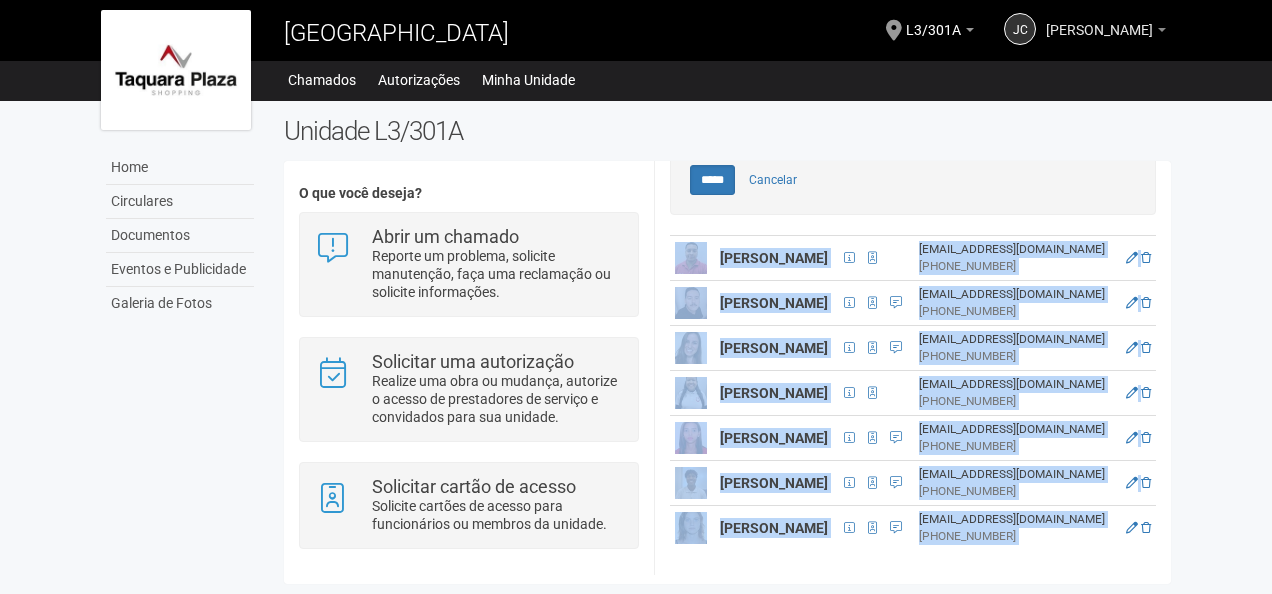 click on "Juliana Couto" at bounding box center (1099, 20) 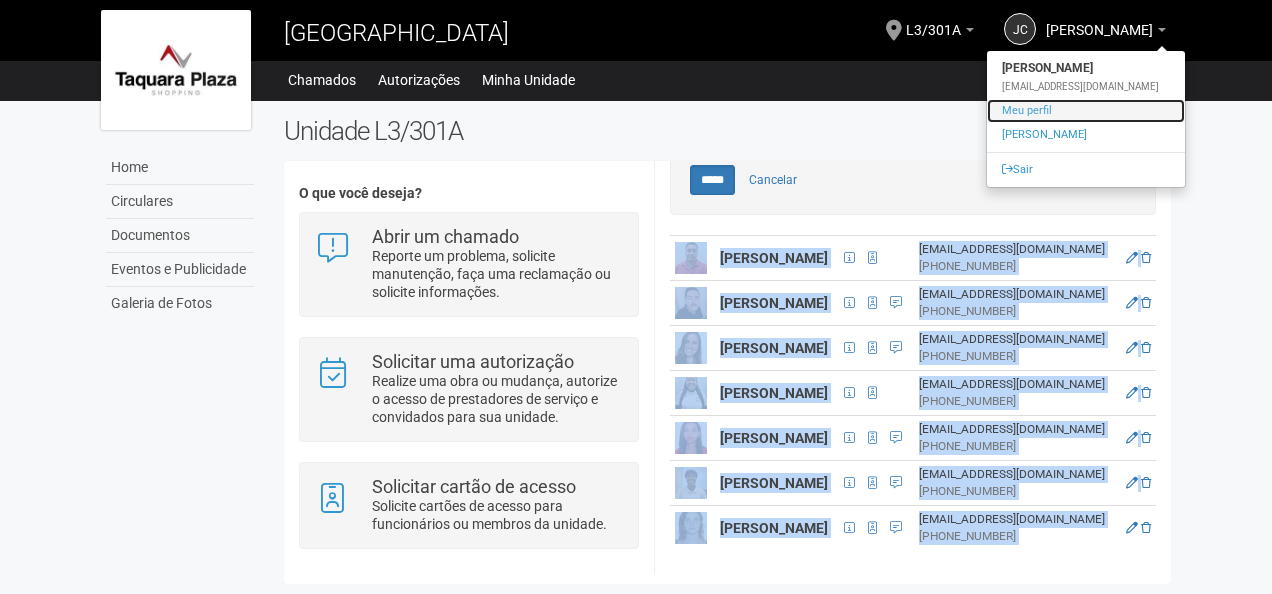 click on "Meu perfil" at bounding box center (1086, 111) 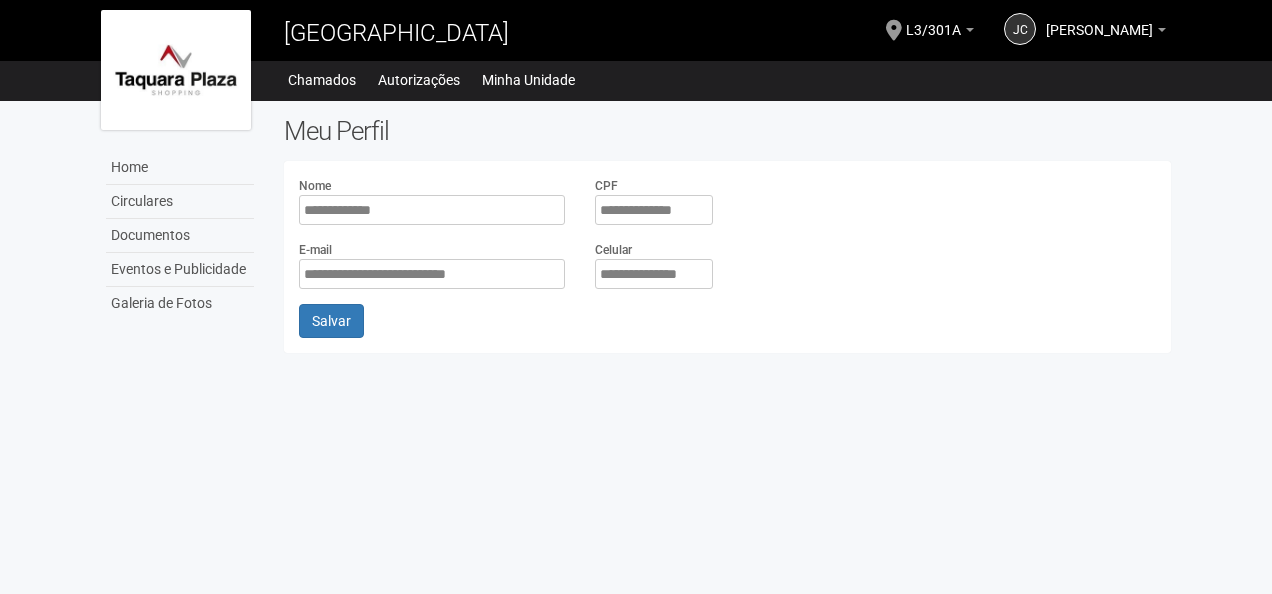 scroll, scrollTop: 0, scrollLeft: 0, axis: both 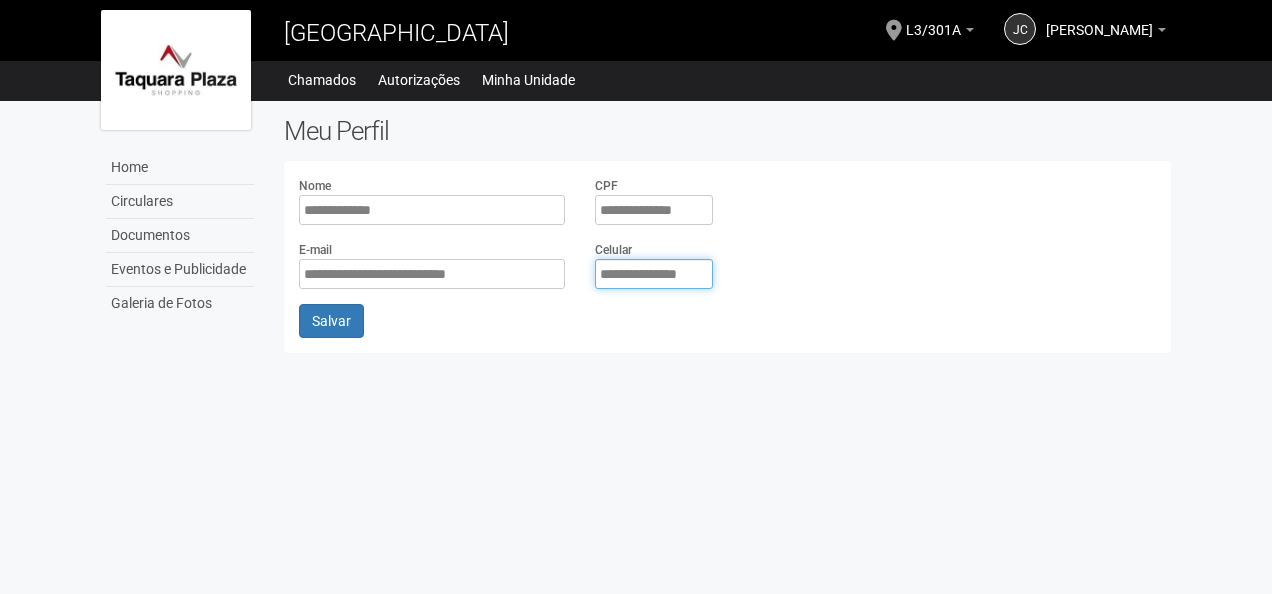 click on "**********" at bounding box center [654, 274] 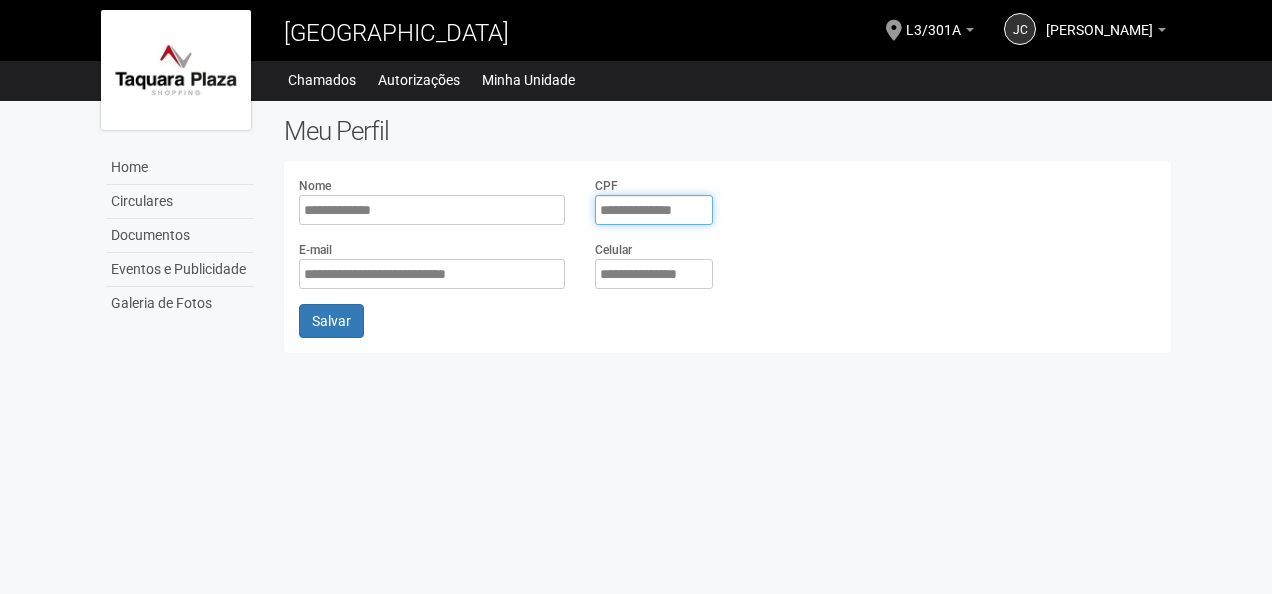 click on "**********" at bounding box center (654, 210) 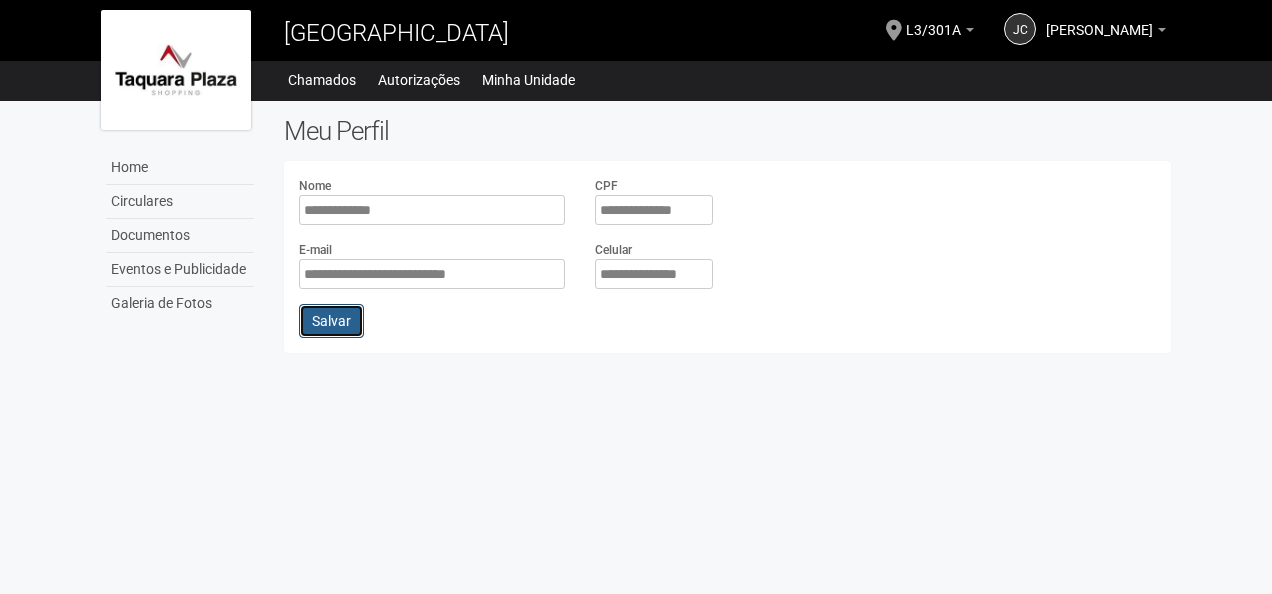 click on "Salvar" at bounding box center [331, 321] 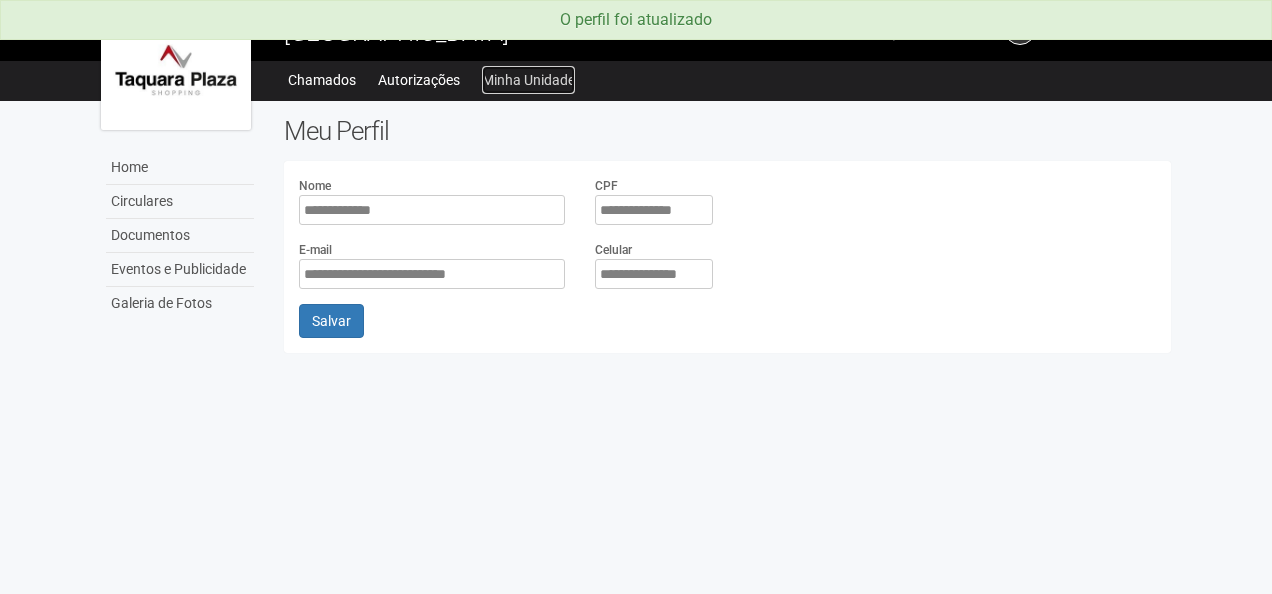 click on "Minha Unidade" at bounding box center (528, 80) 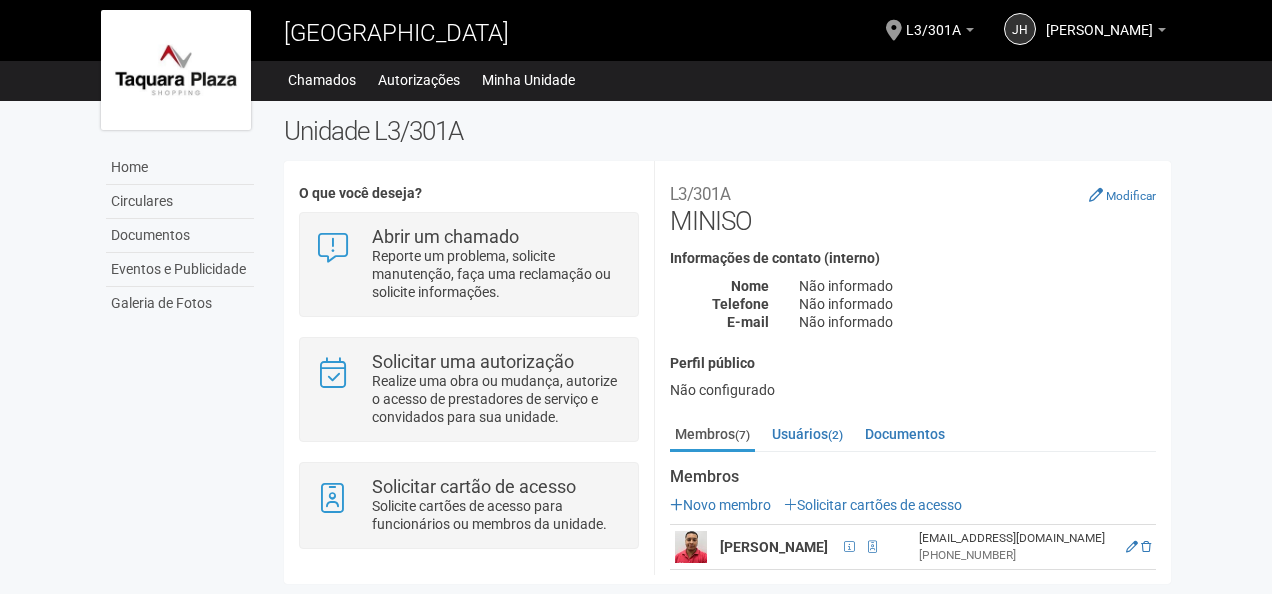 scroll, scrollTop: 0, scrollLeft: 0, axis: both 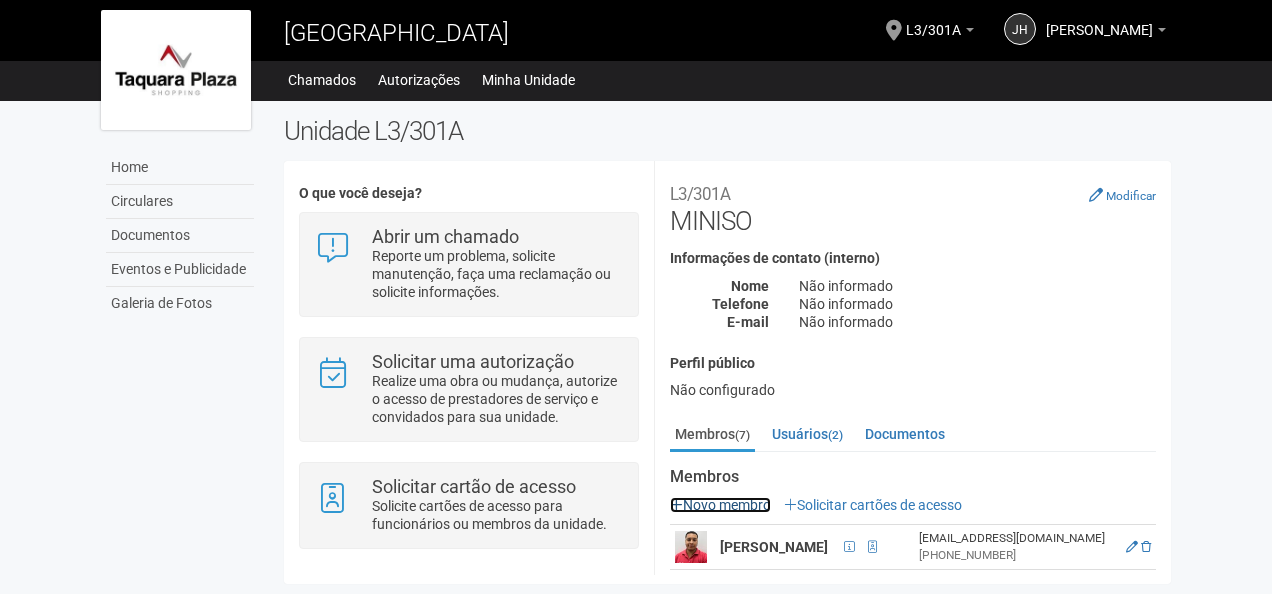 click on "Novo membro" at bounding box center (720, 505) 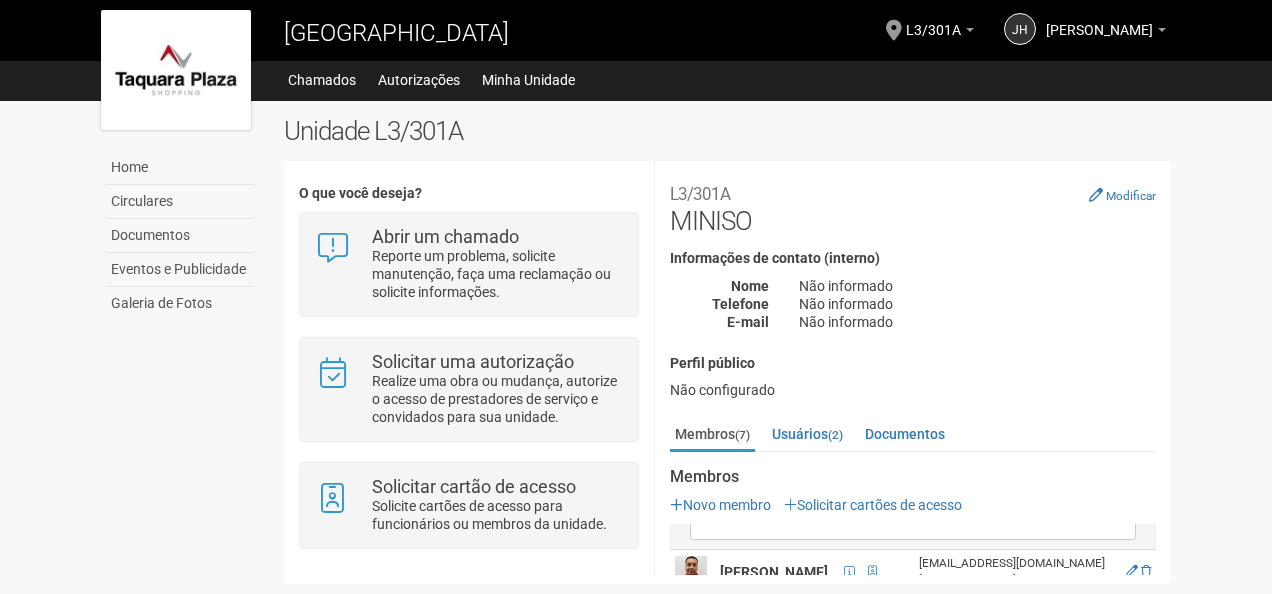 scroll, scrollTop: 0, scrollLeft: 0, axis: both 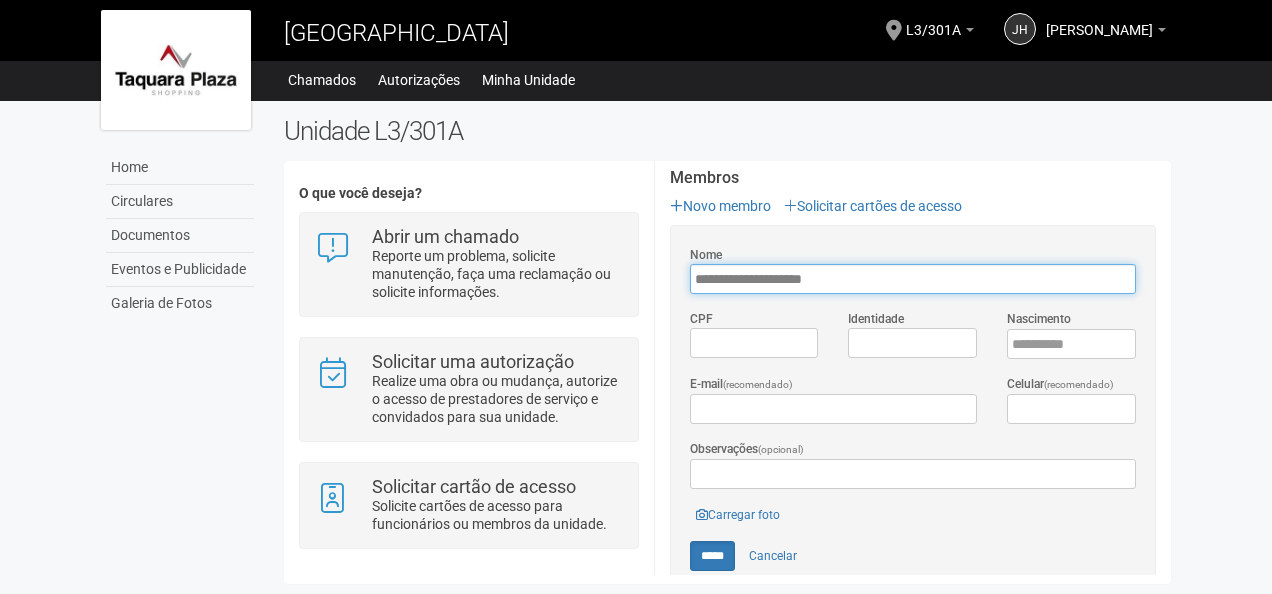 type on "**********" 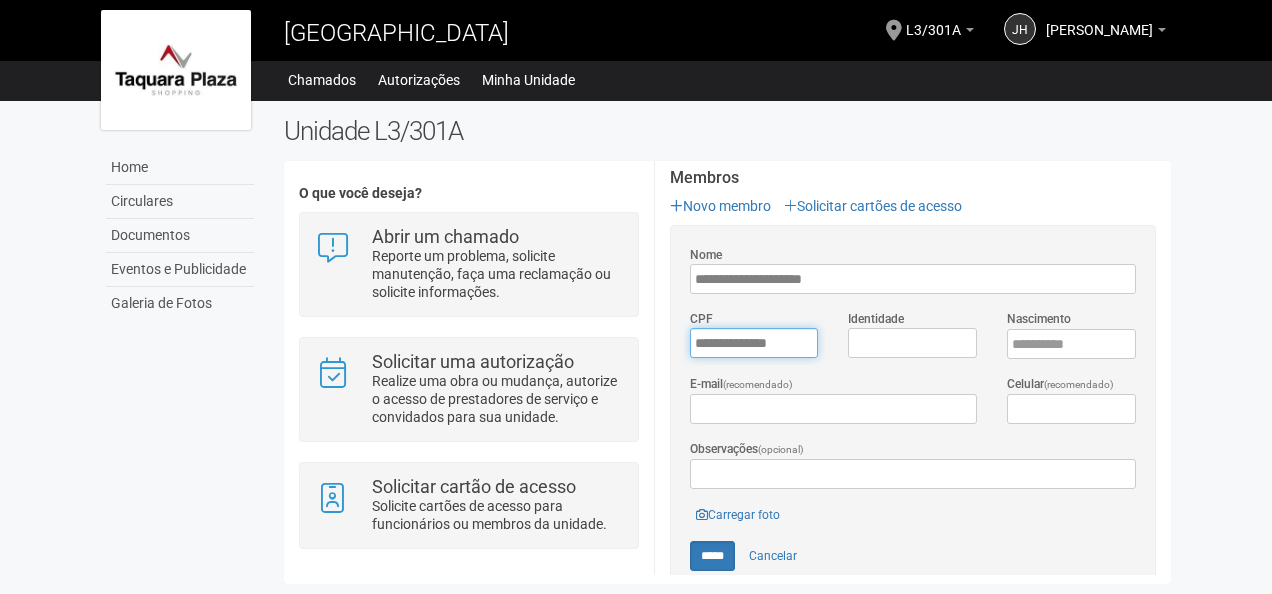 click on "*********" at bounding box center (754, 343) 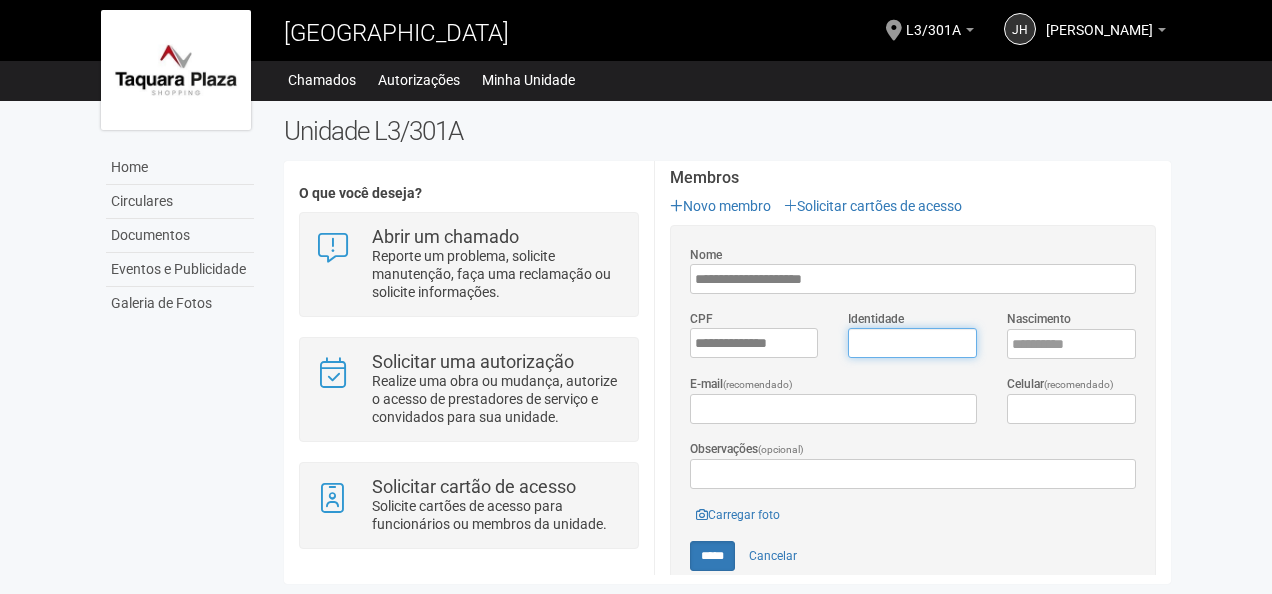 click on "Identidade" at bounding box center [912, 343] 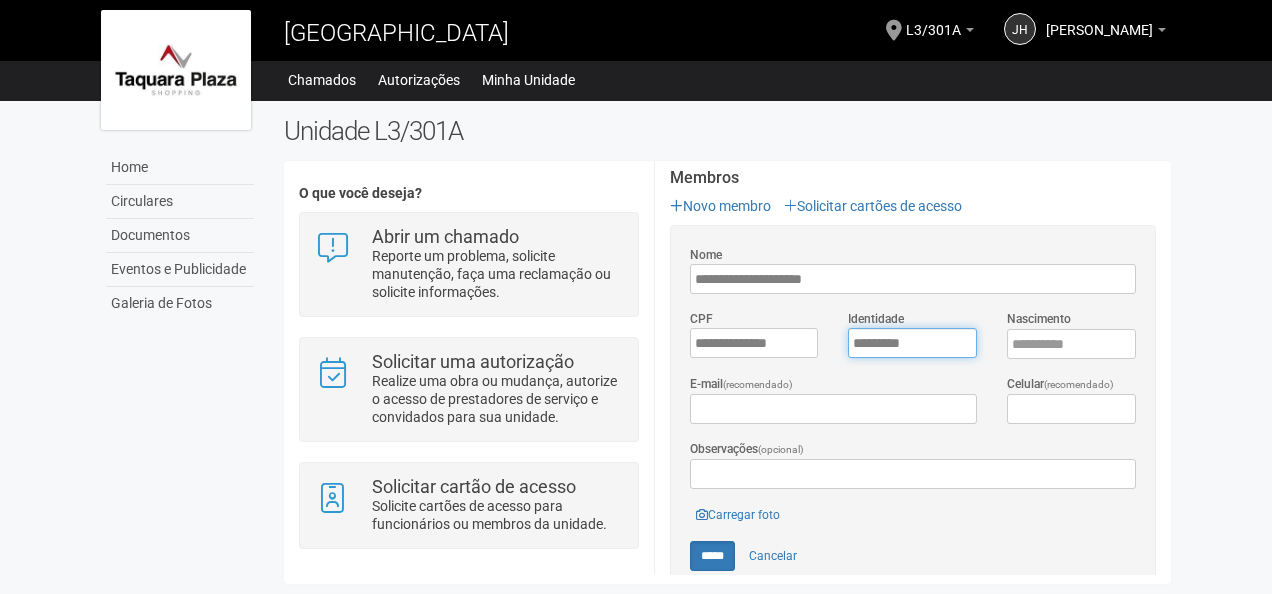 type on "*********" 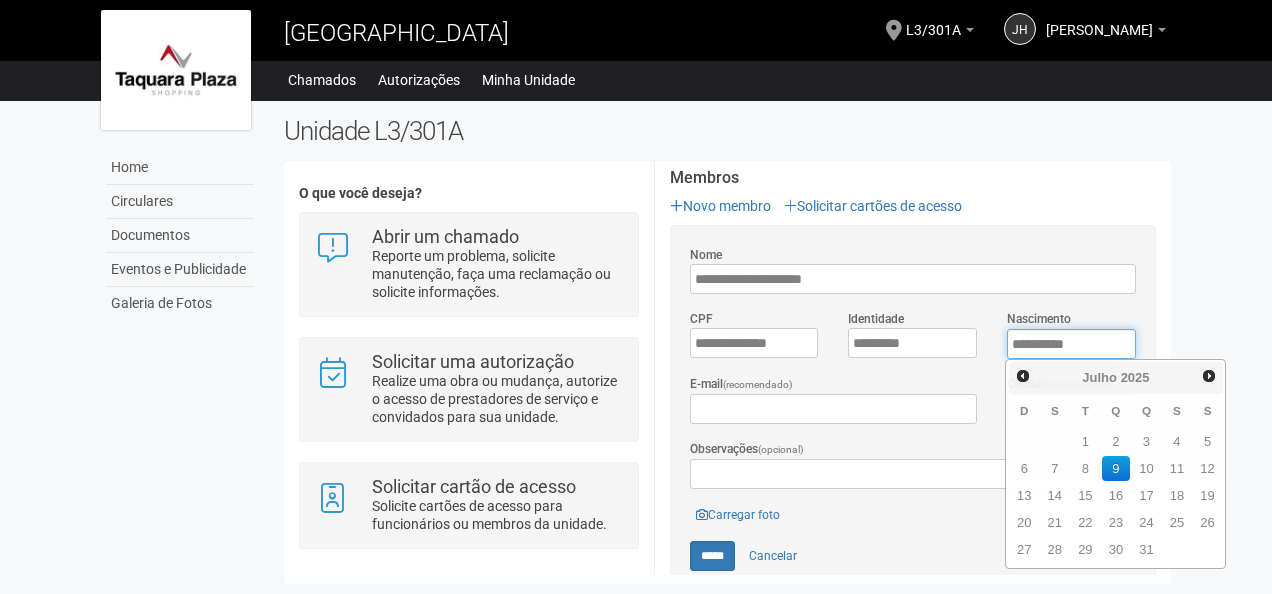 click on "****" at bounding box center [1071, 344] 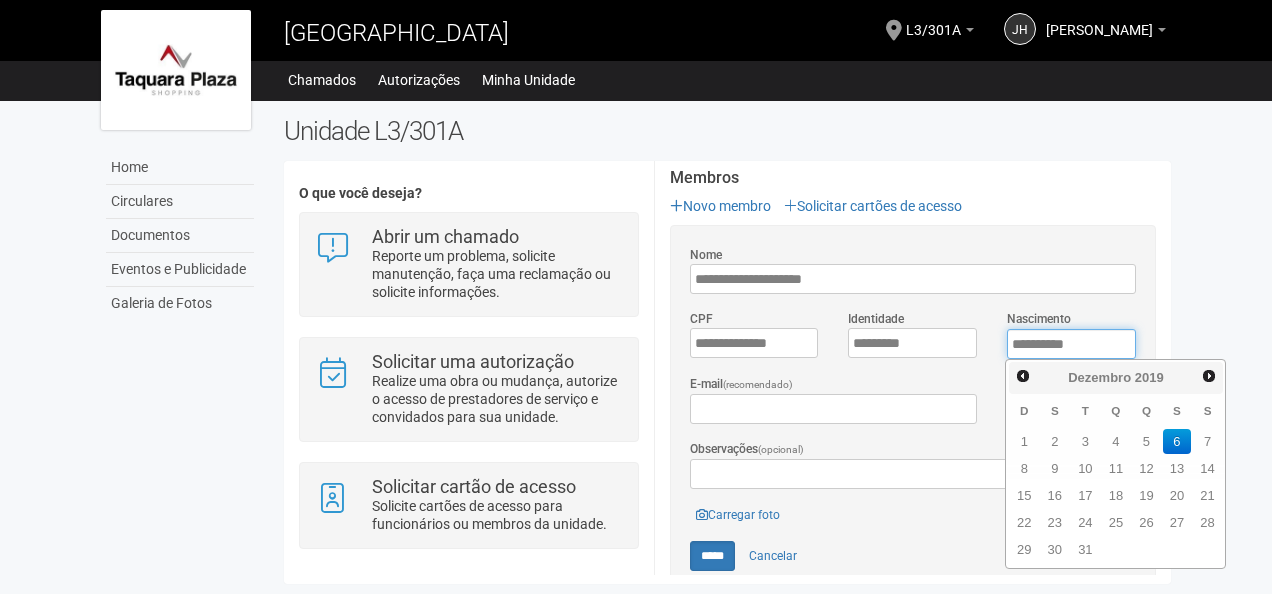 type on "**********" 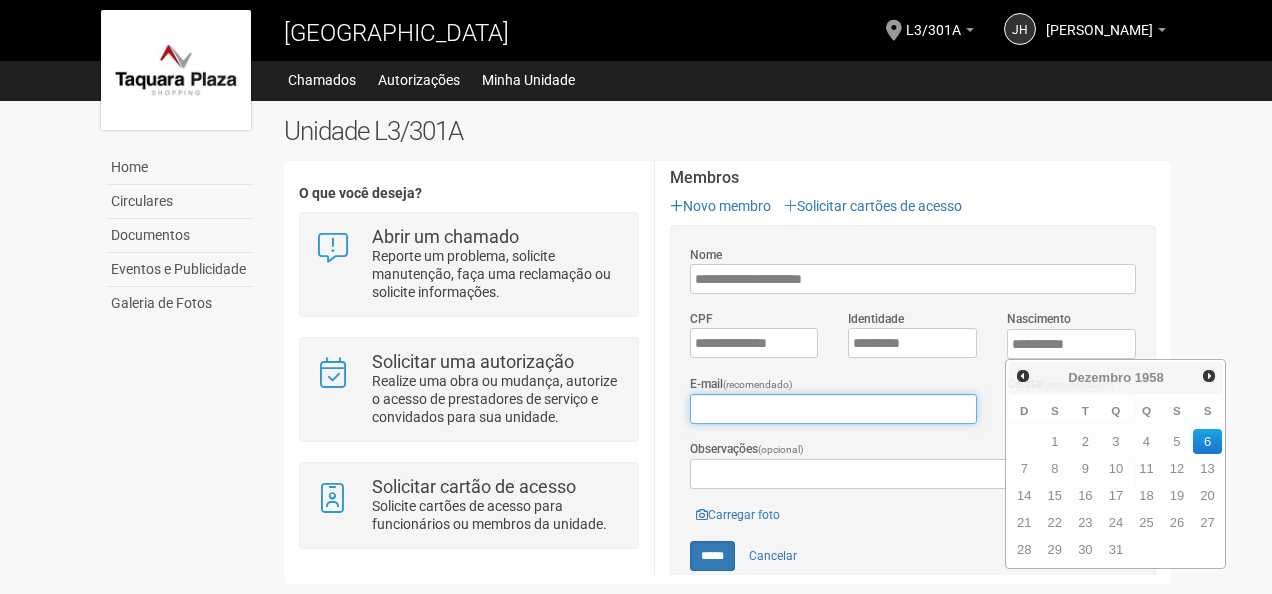 click on "E-mail  (recomendado)" at bounding box center [833, 409] 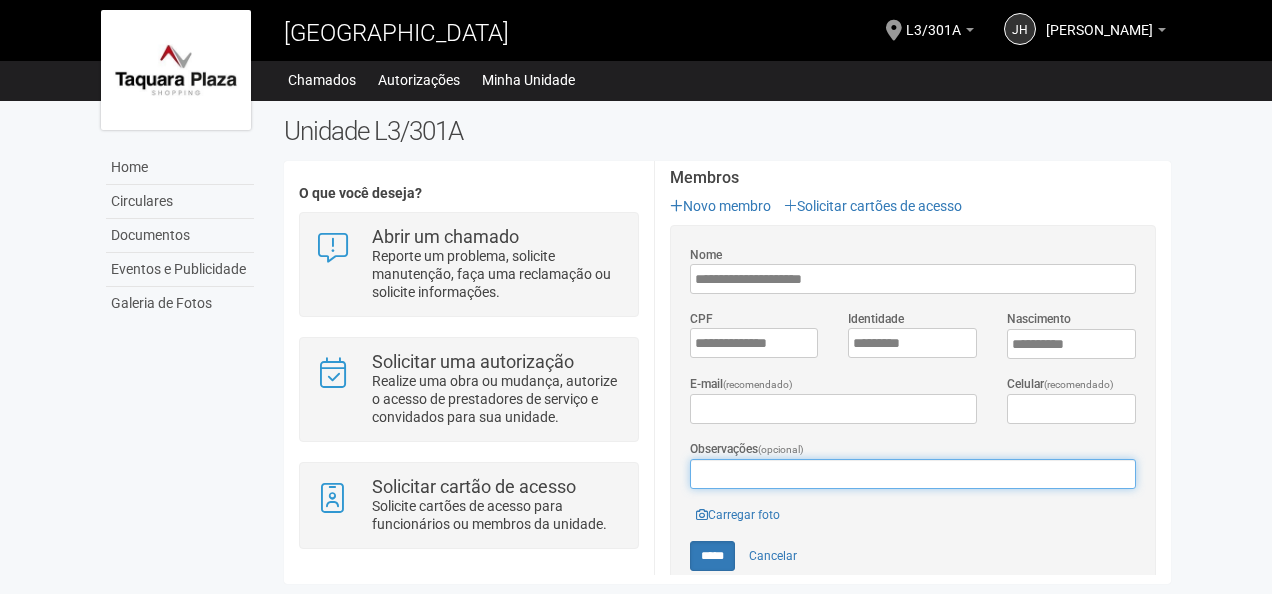 click on "Observações  (opcional)" at bounding box center (913, 474) 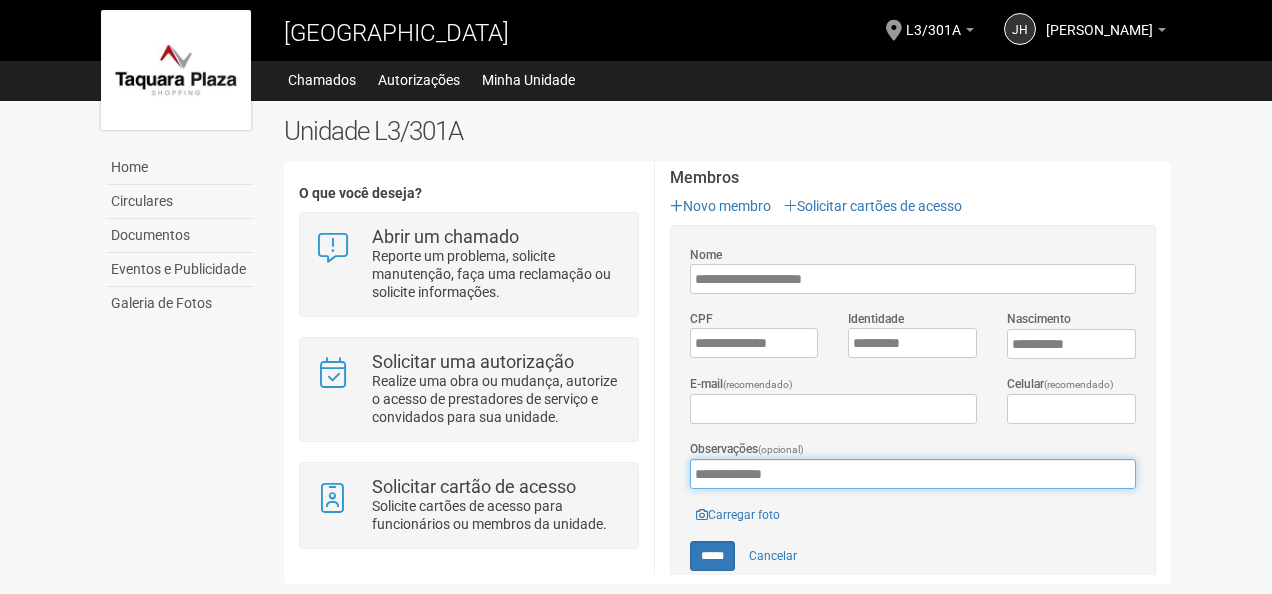 type on "**********" 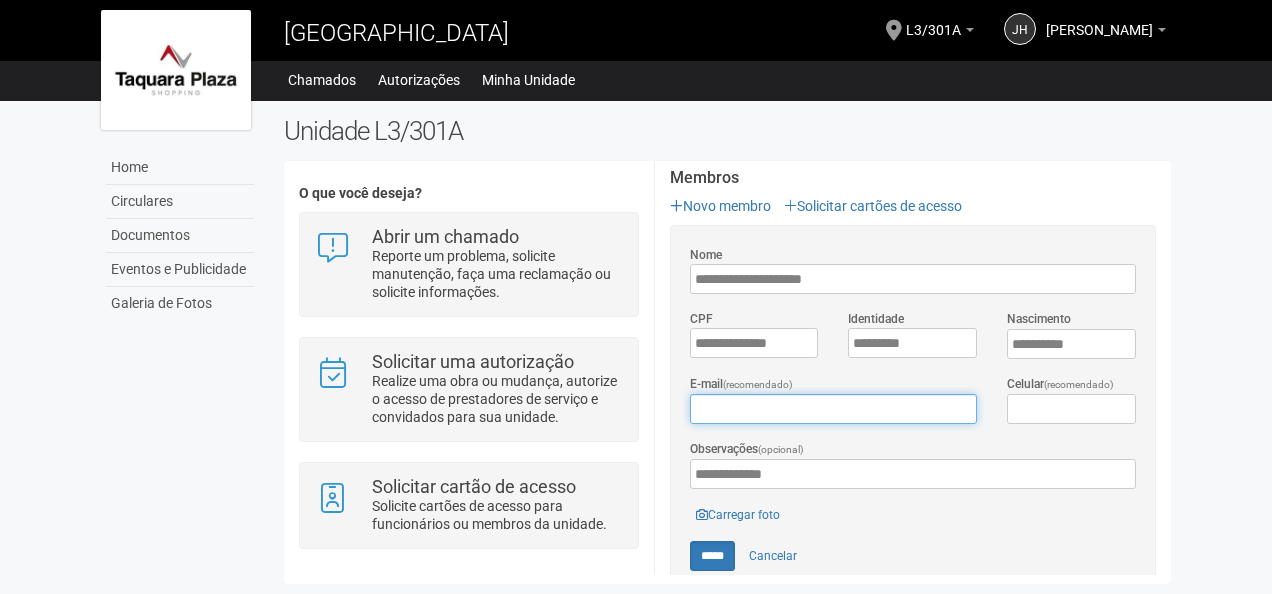 click on "E-mail  (recomendado)" at bounding box center [833, 409] 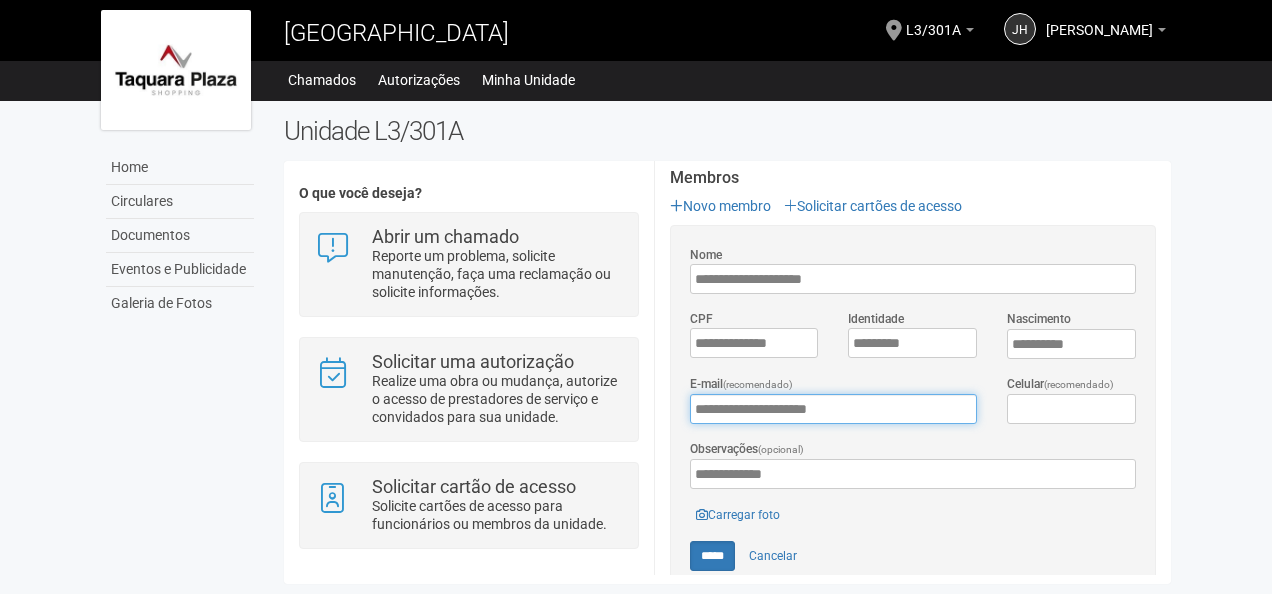 type on "**********" 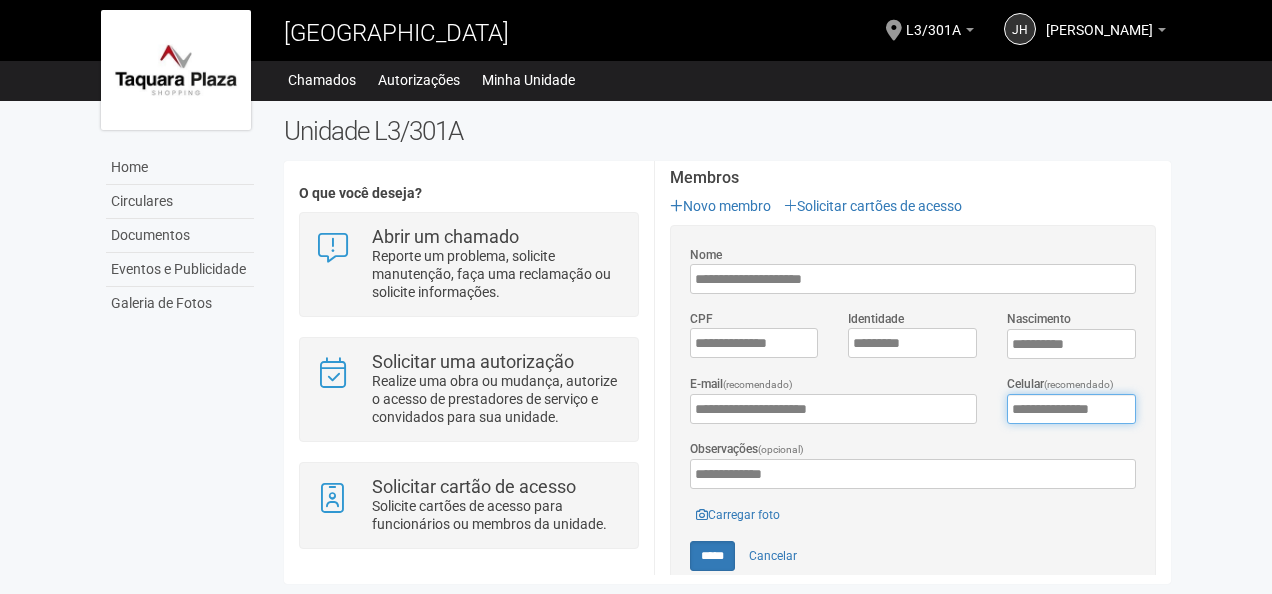 click on "**********" at bounding box center [1071, 409] 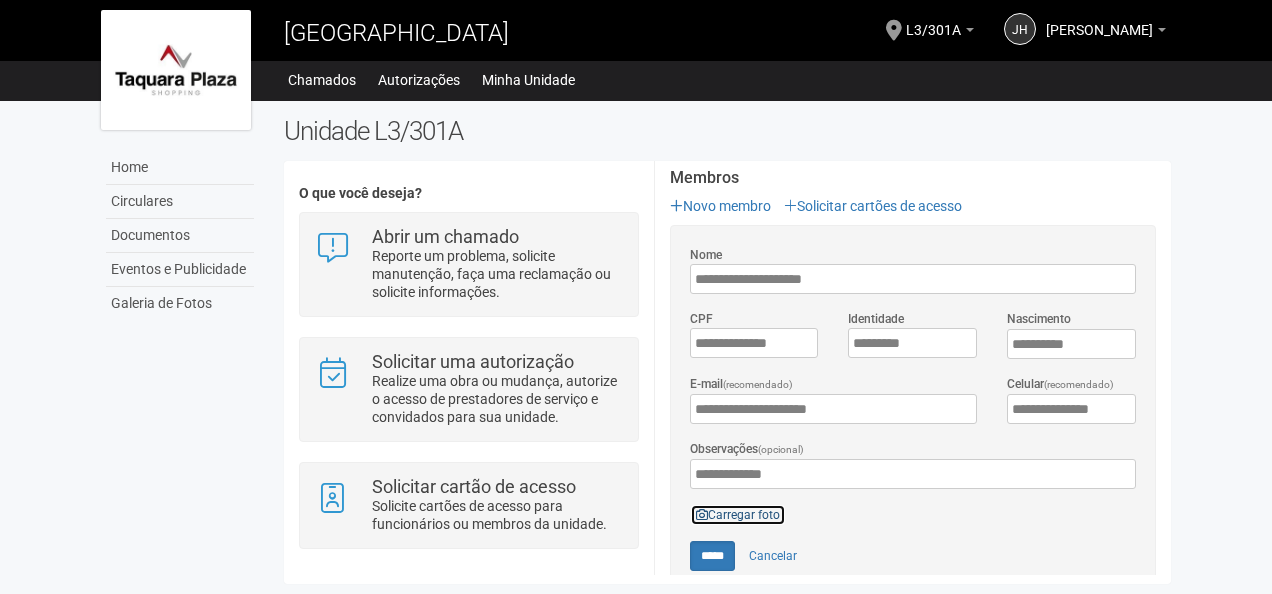 click on "Carregar foto" at bounding box center (738, 515) 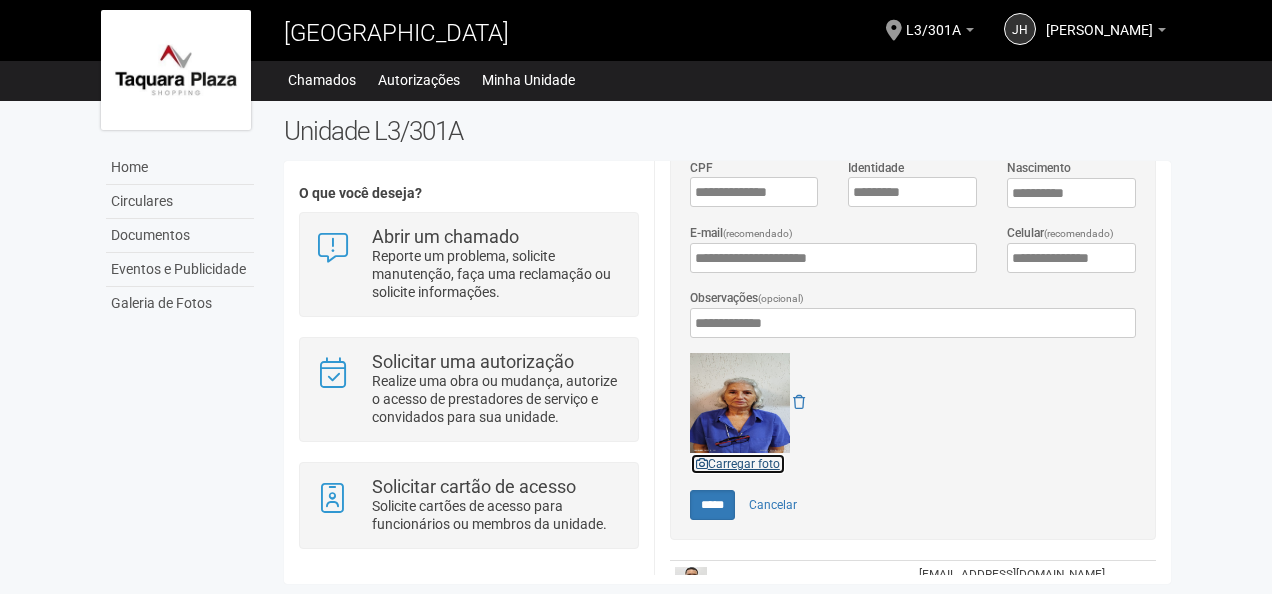 scroll, scrollTop: 451, scrollLeft: 0, axis: vertical 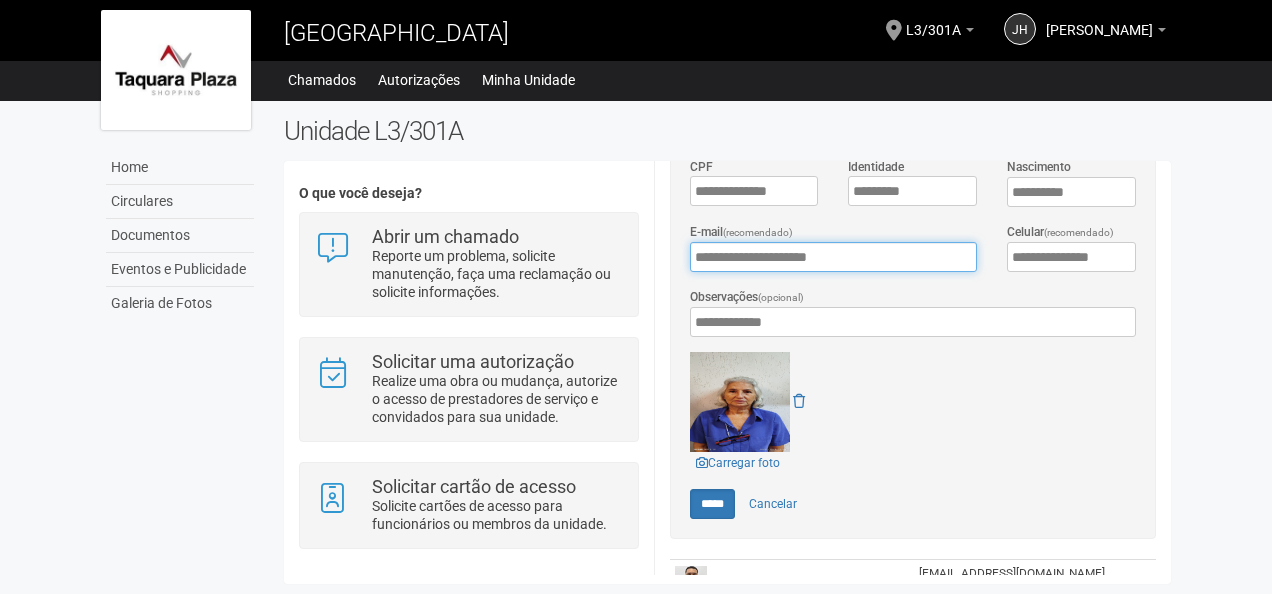 click on "**********" at bounding box center (833, 257) 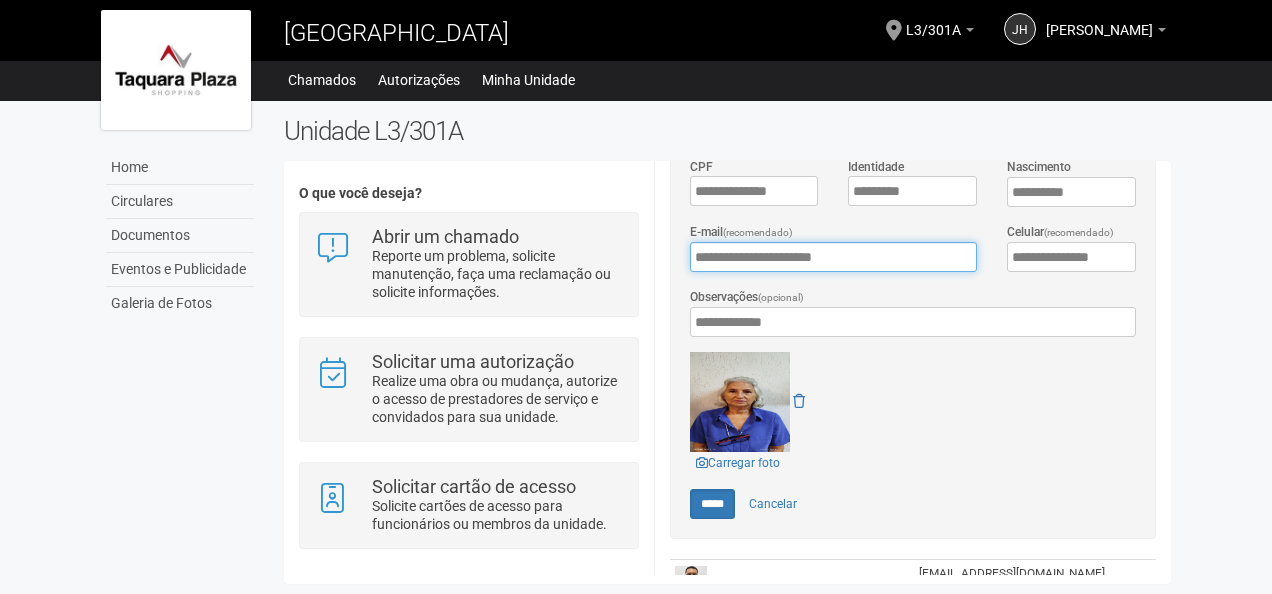 type on "**********" 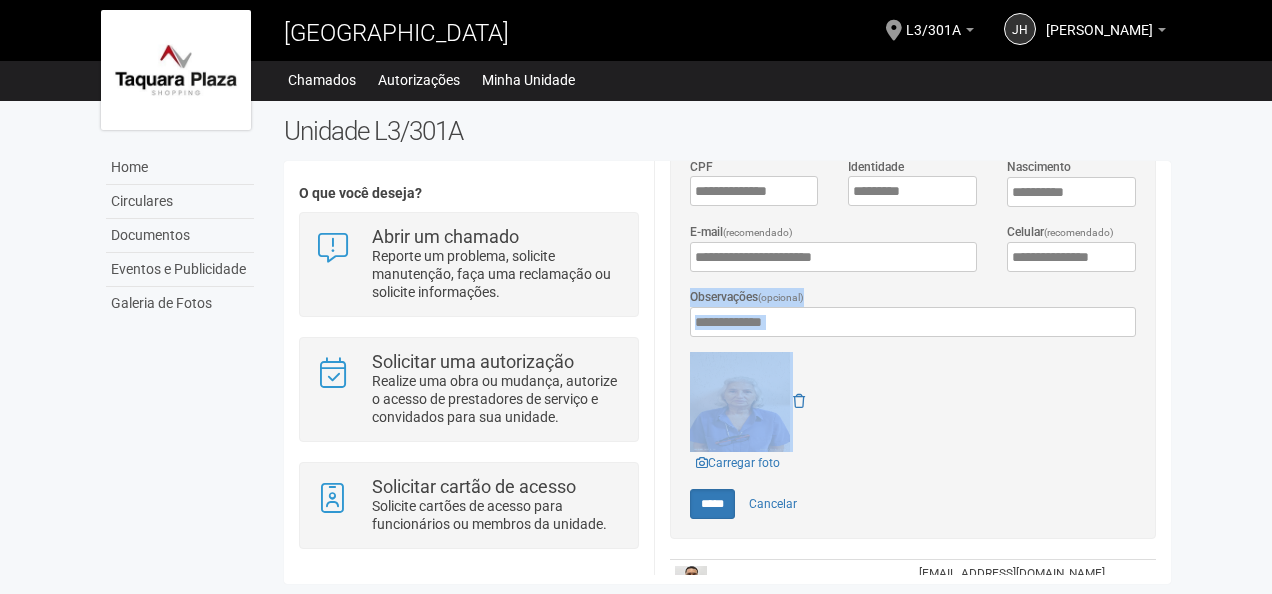 drag, startPoint x: 1168, startPoint y: 336, endPoint x: 1180, endPoint y: 252, distance: 84.85281 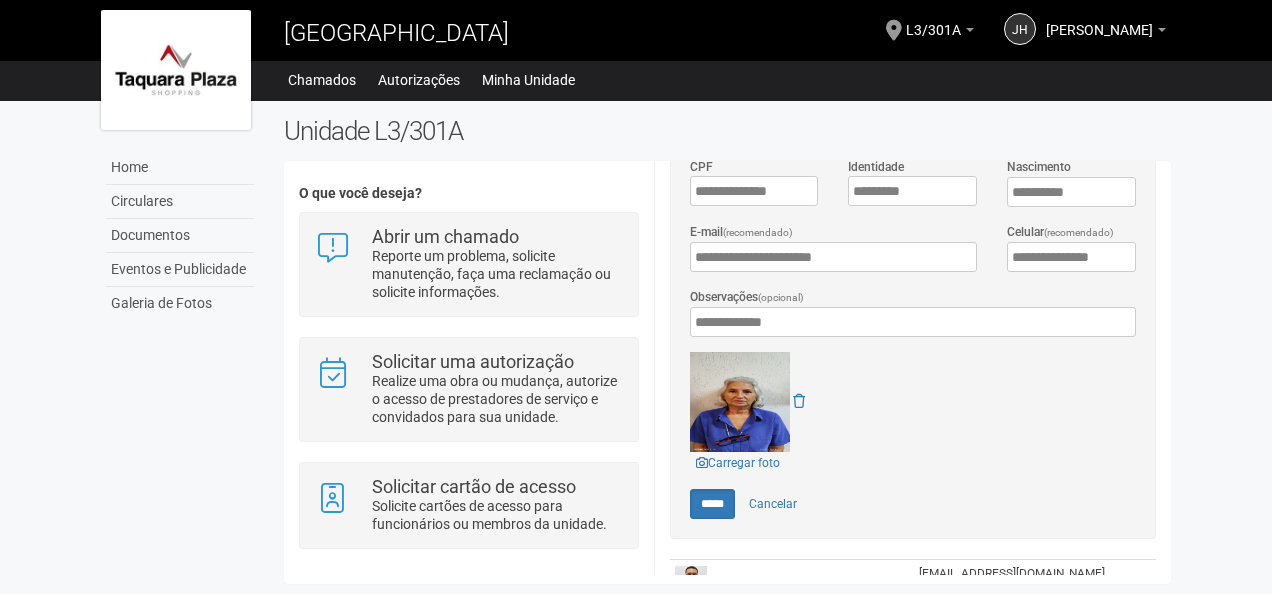 click on "*****
Cancelar" at bounding box center (913, 504) 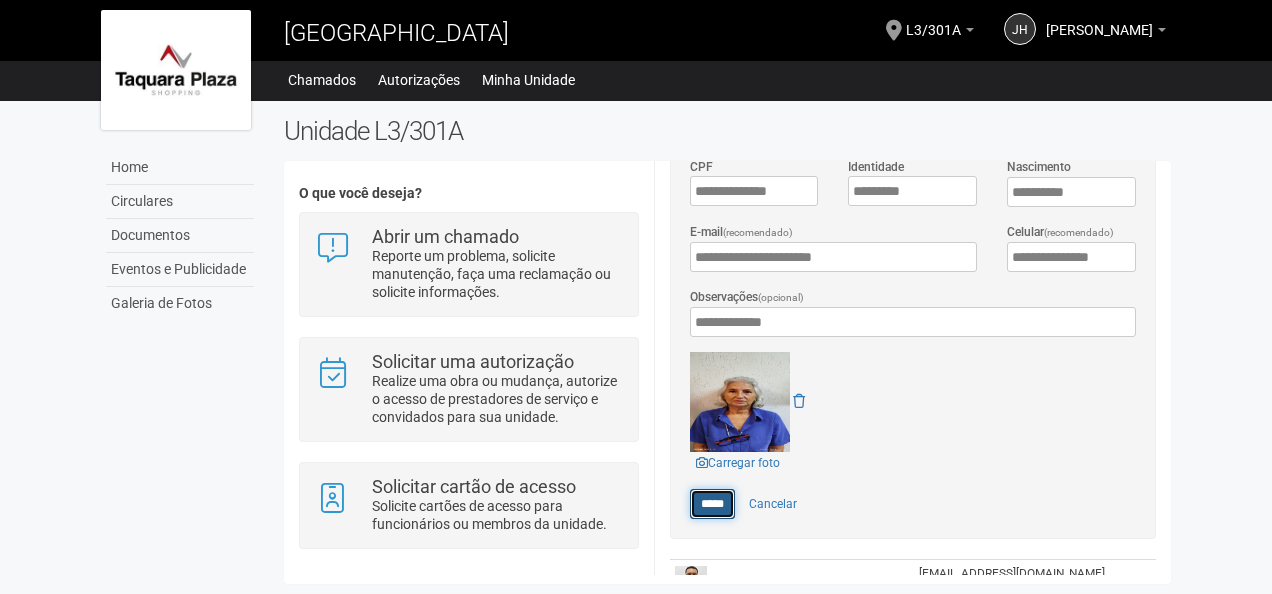 click on "*****" at bounding box center [712, 504] 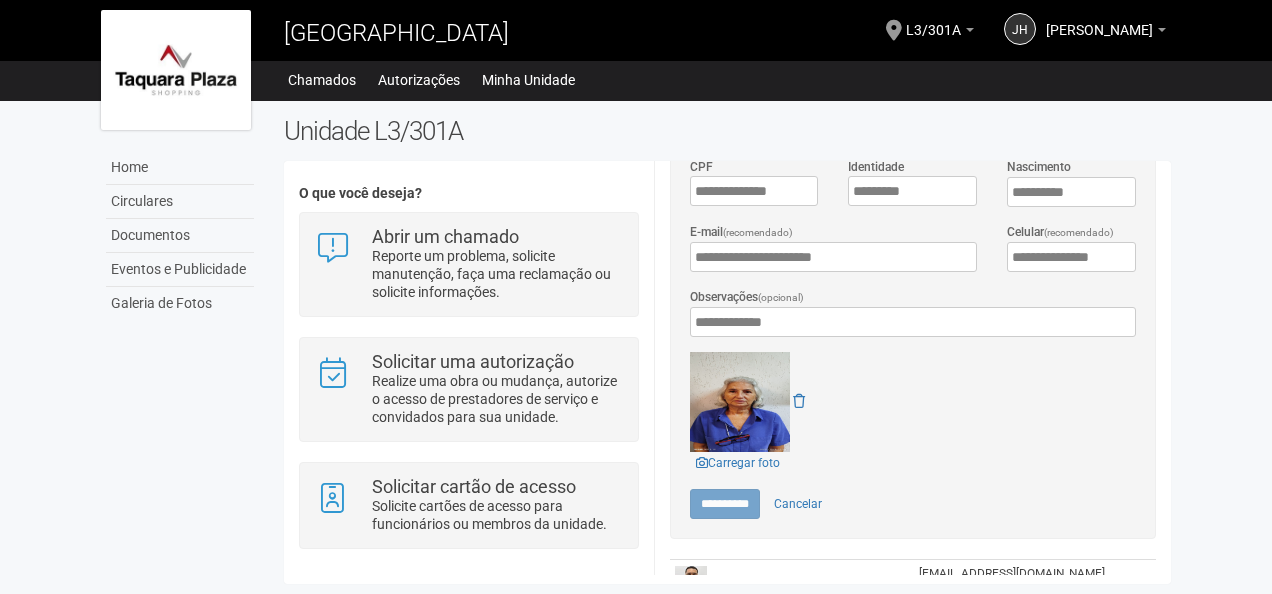 type on "*****" 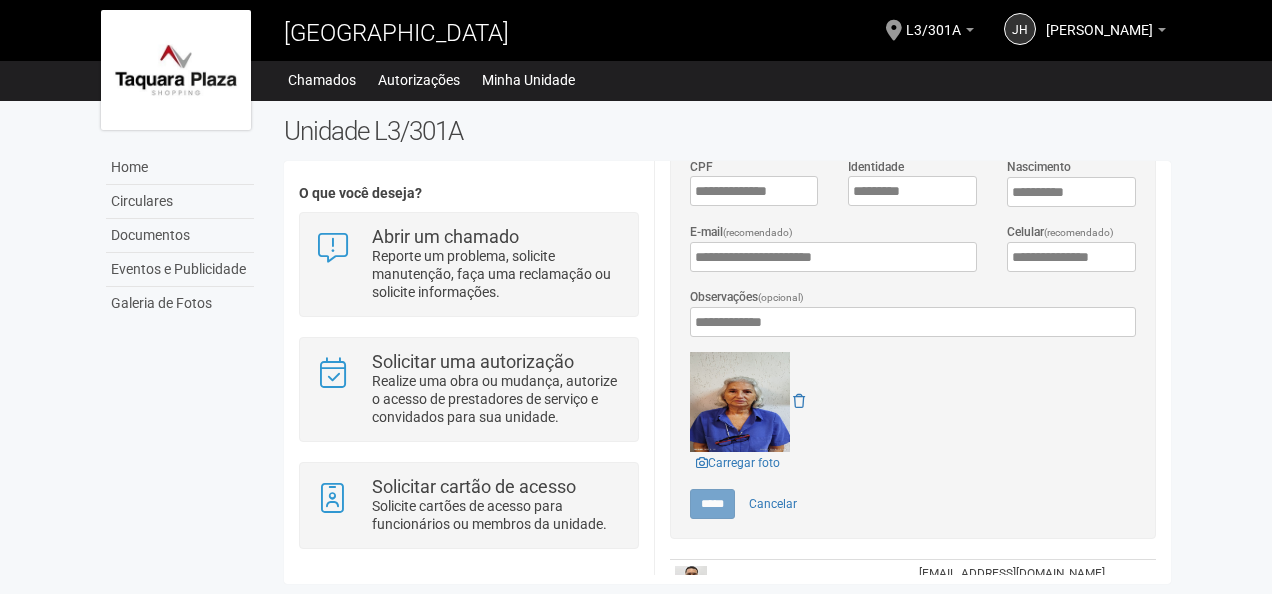 scroll, scrollTop: 0, scrollLeft: 0, axis: both 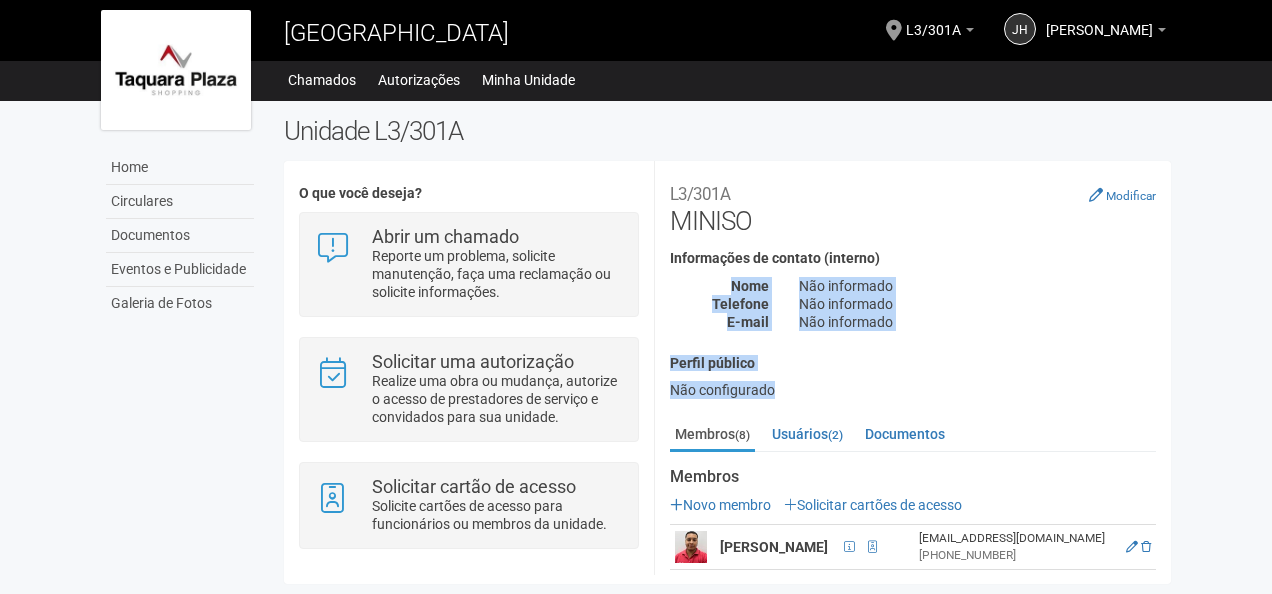 drag, startPoint x: 1167, startPoint y: 244, endPoint x: 1154, endPoint y: 372, distance: 128.65846 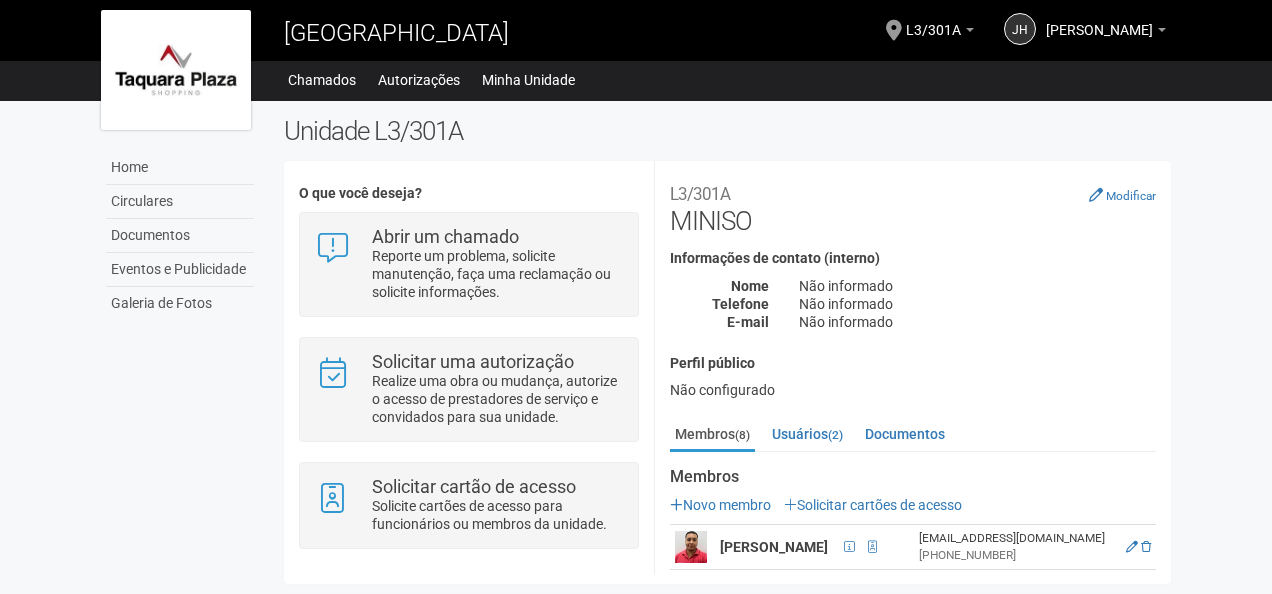 drag, startPoint x: 1168, startPoint y: 315, endPoint x: 1170, endPoint y: 412, distance: 97.020615 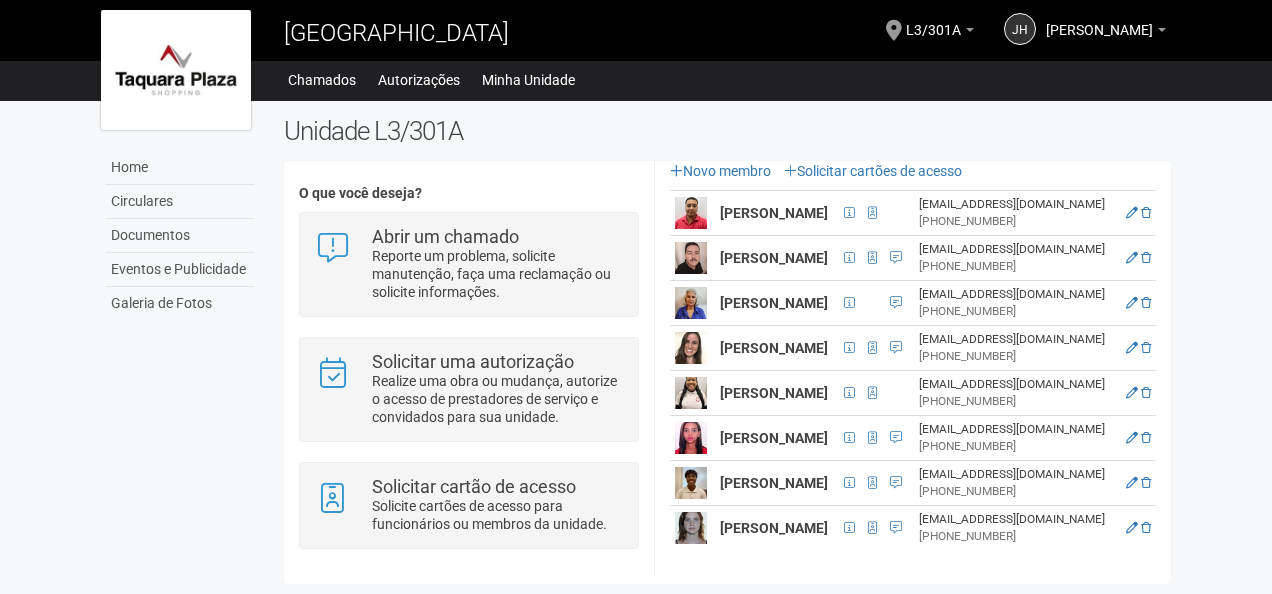 scroll, scrollTop: 372, scrollLeft: 0, axis: vertical 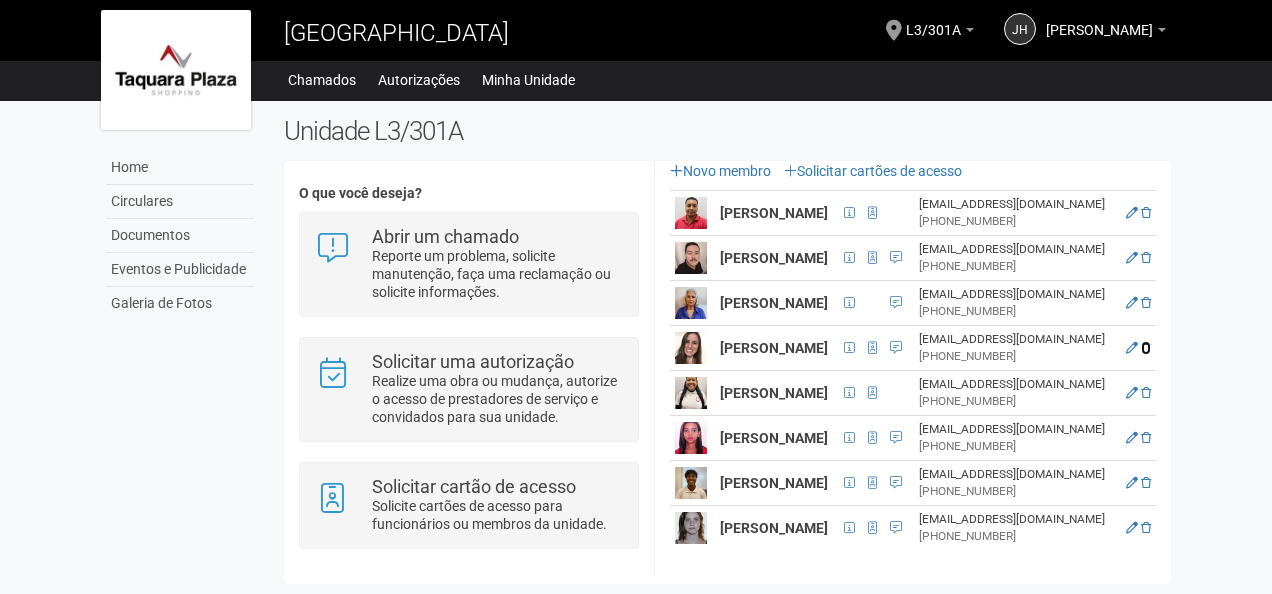 click at bounding box center [1146, 348] 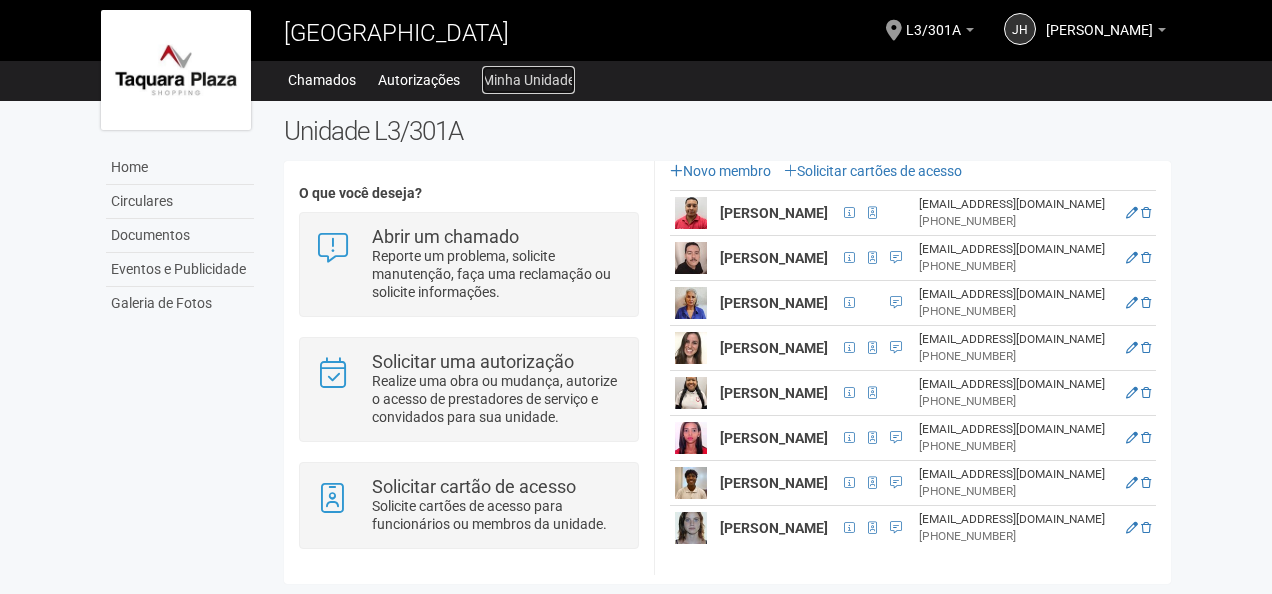 click on "Minha Unidade" at bounding box center [528, 80] 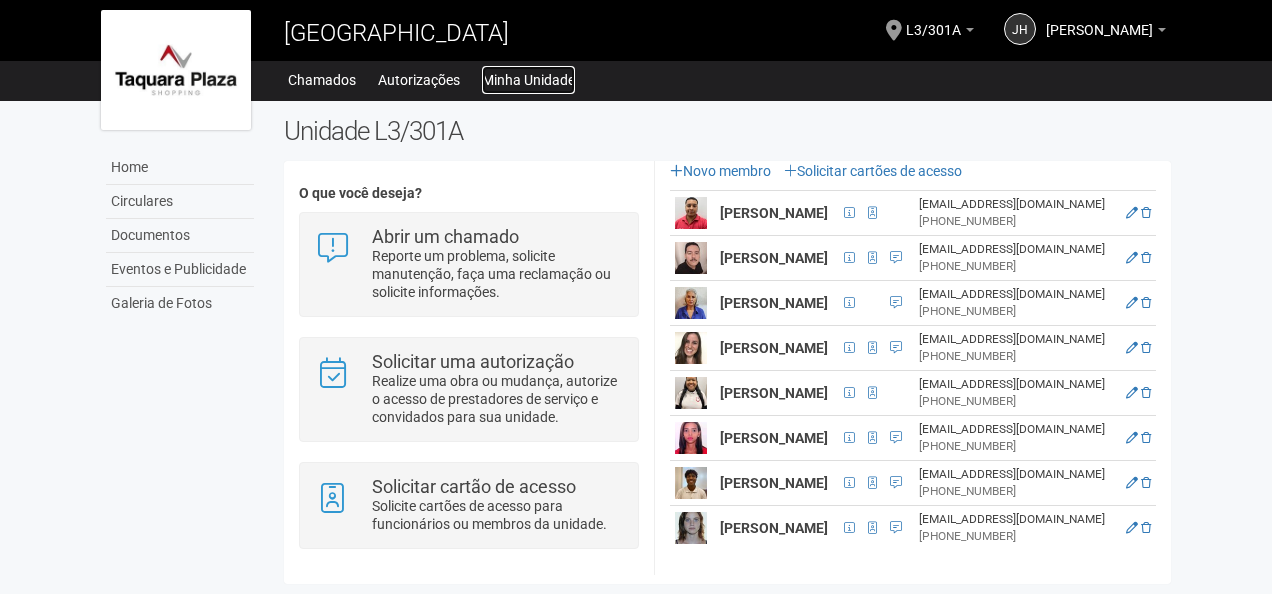 scroll, scrollTop: 322, scrollLeft: 0, axis: vertical 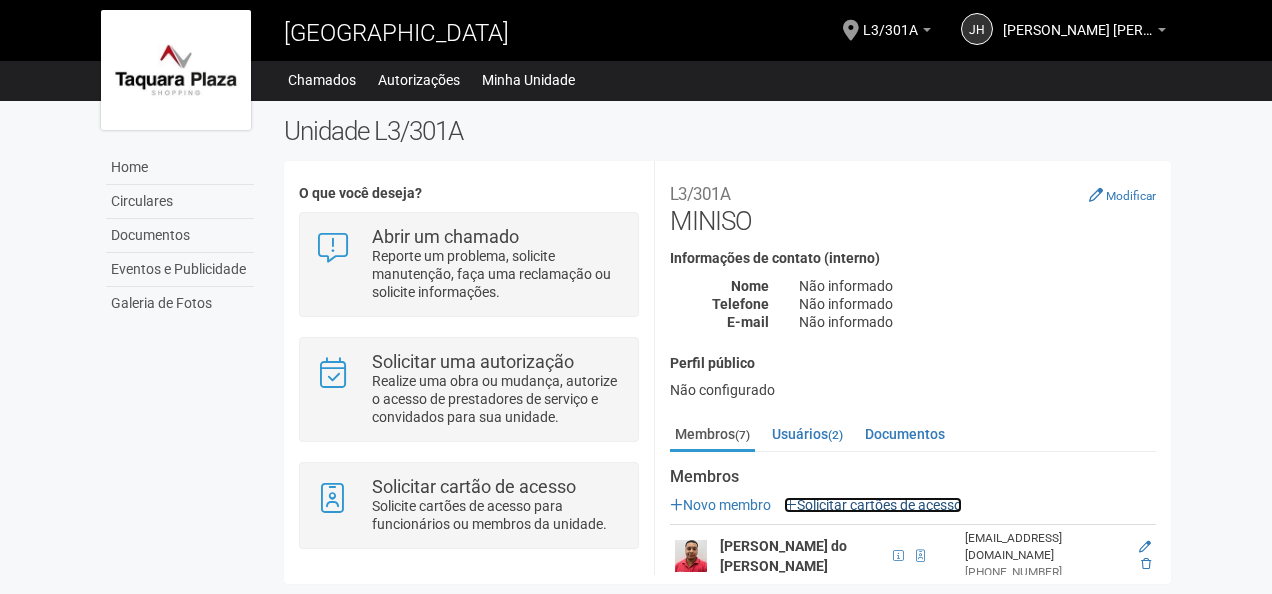 click on "Solicitar cartões de acesso" at bounding box center (873, 505) 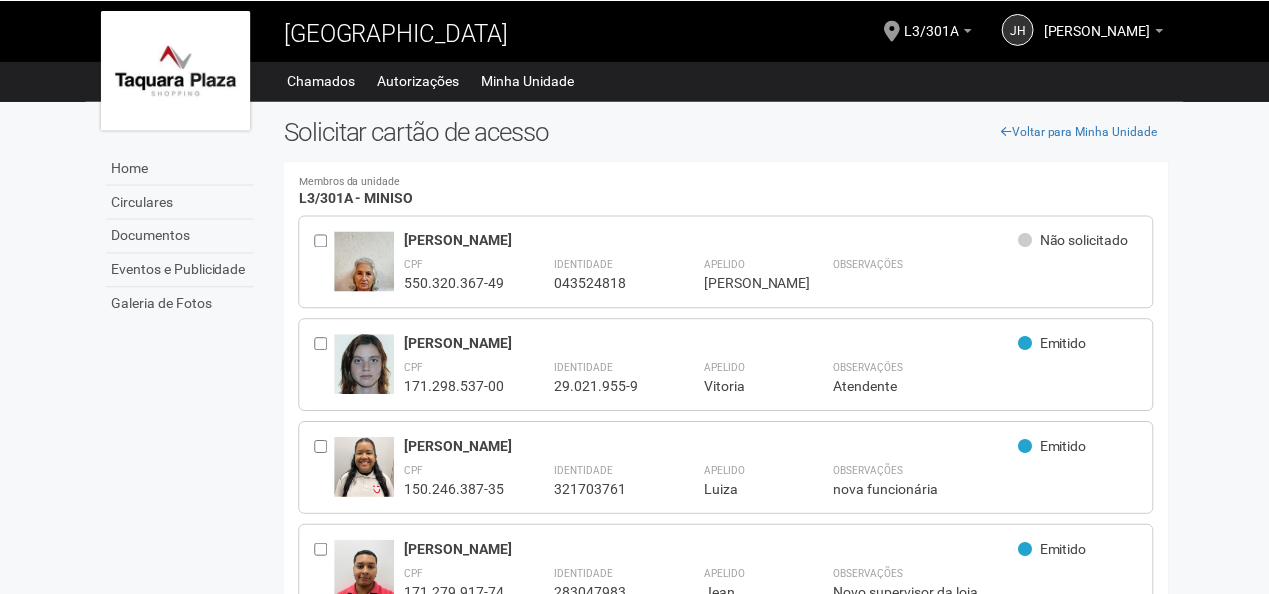 scroll, scrollTop: 0, scrollLeft: 0, axis: both 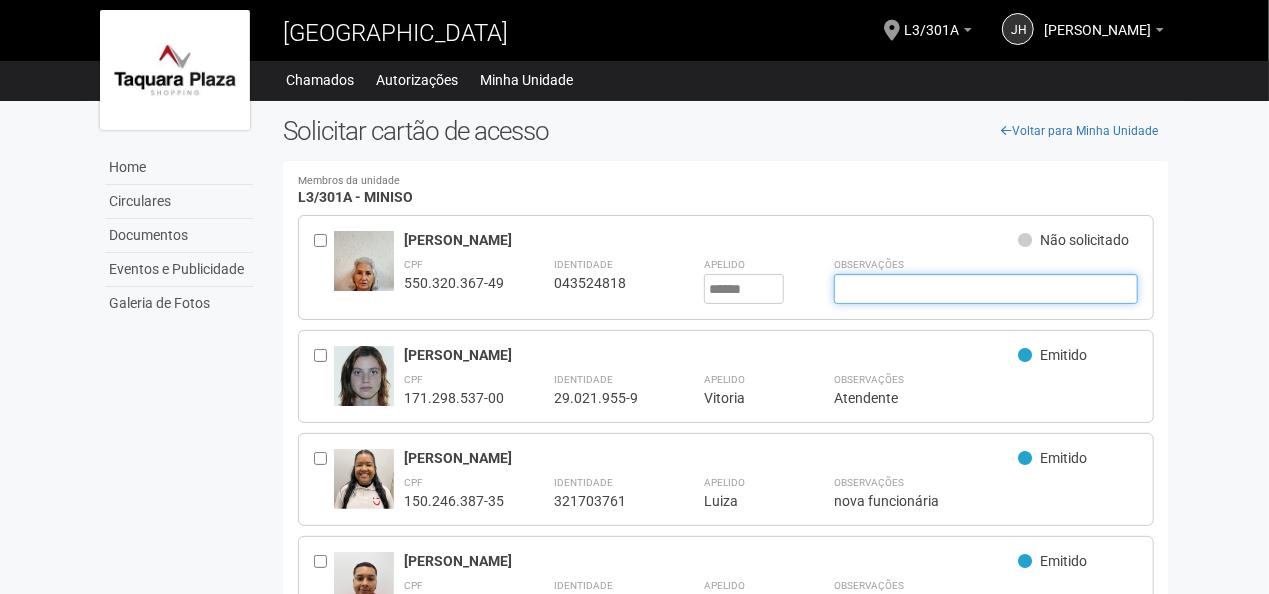 click at bounding box center (986, 289) 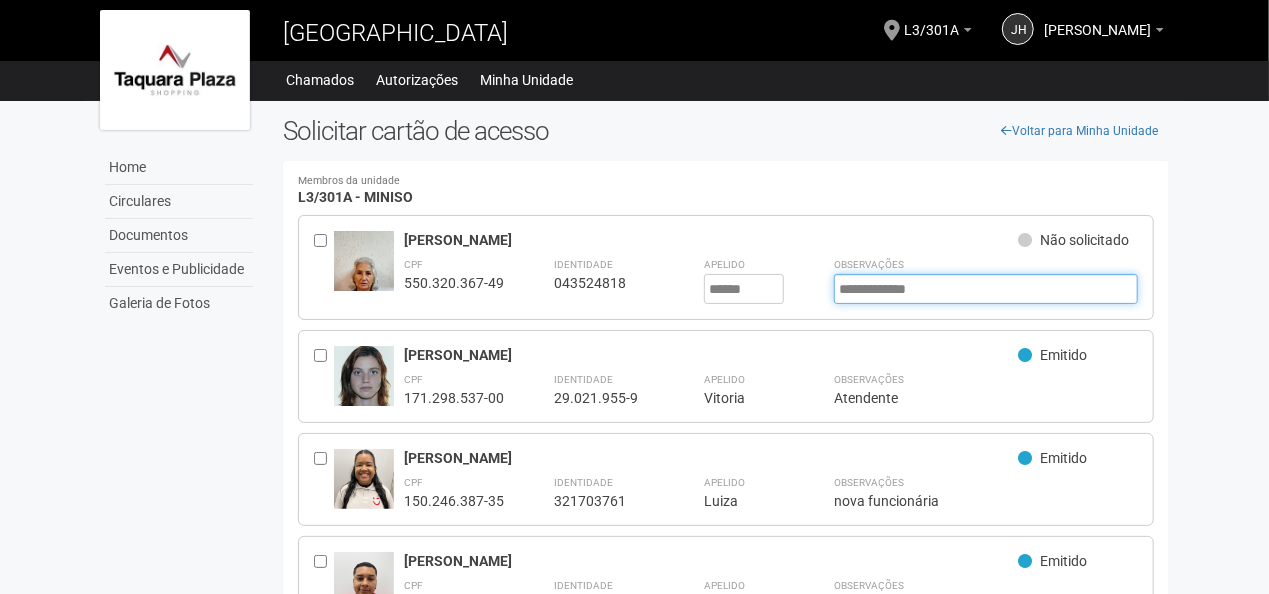 type on "**********" 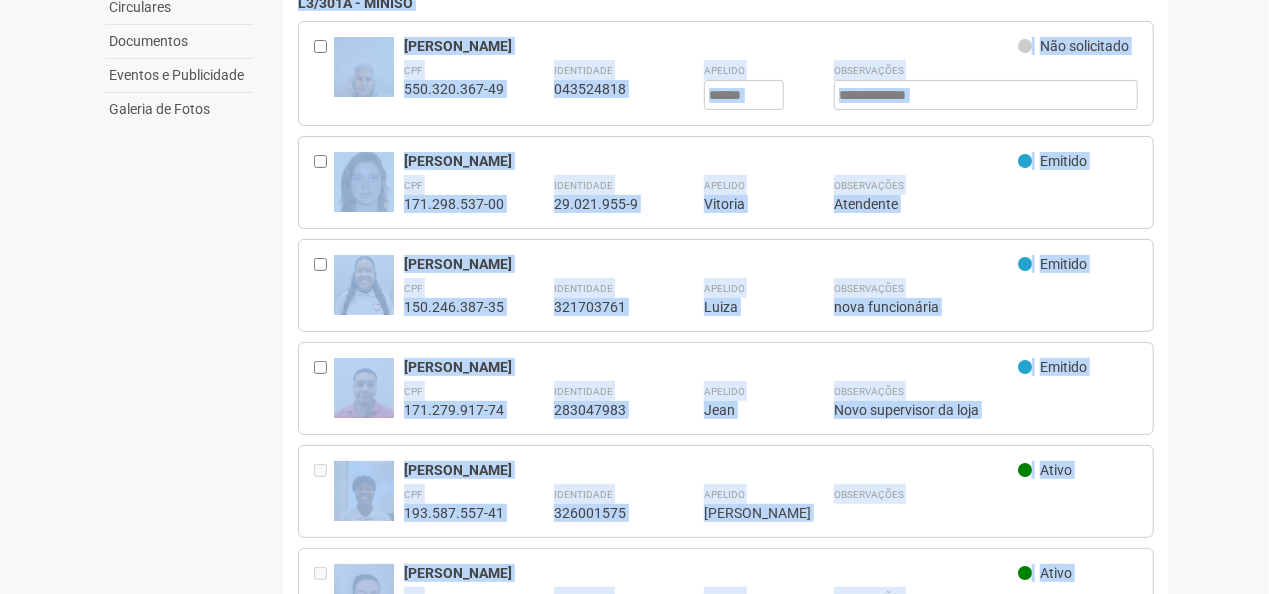 scroll, scrollTop: 444, scrollLeft: 0, axis: vertical 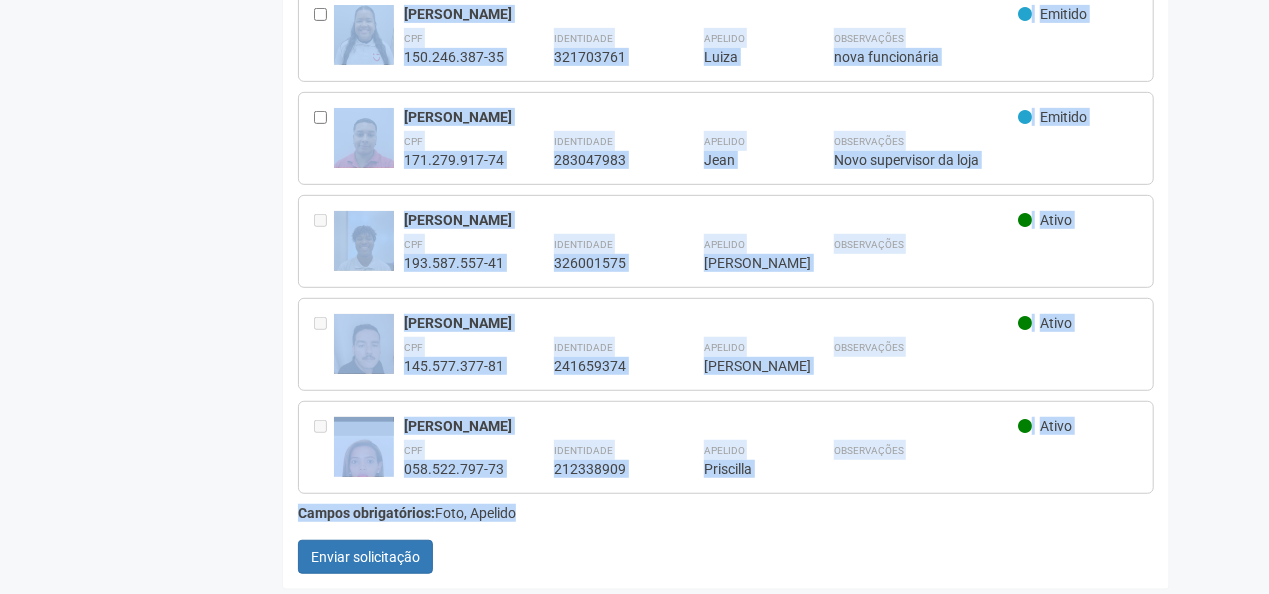 drag, startPoint x: 1266, startPoint y: 123, endPoint x: 1212, endPoint y: 640, distance: 519.81244 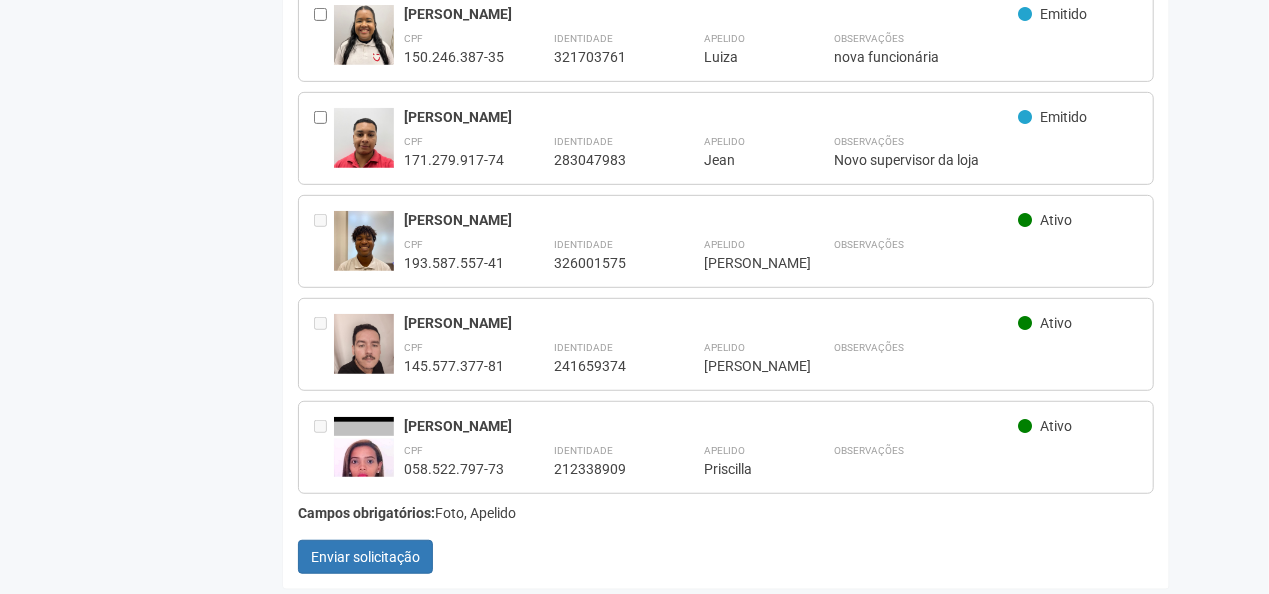 click on "[PERSON_NAME]
Não solicitado
CPF
550.320.367-49
Identidade
043524818
Apelido ****** [PERSON_NAME]" at bounding box center (726, 172) 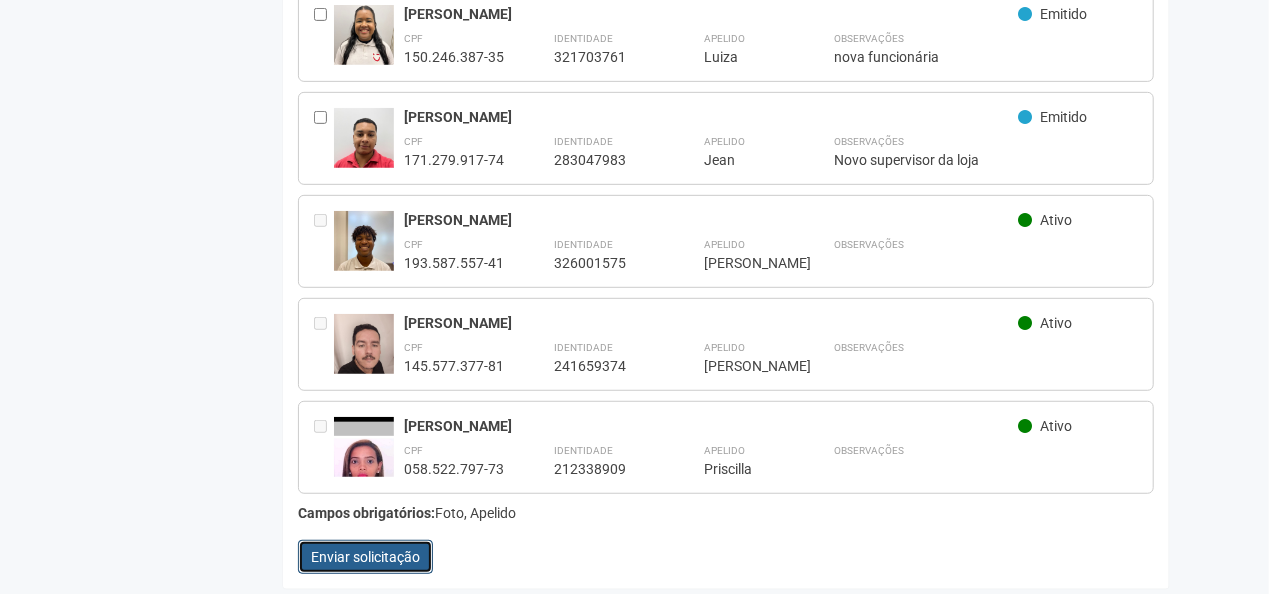 click on "Enviar solicitação" at bounding box center (365, 557) 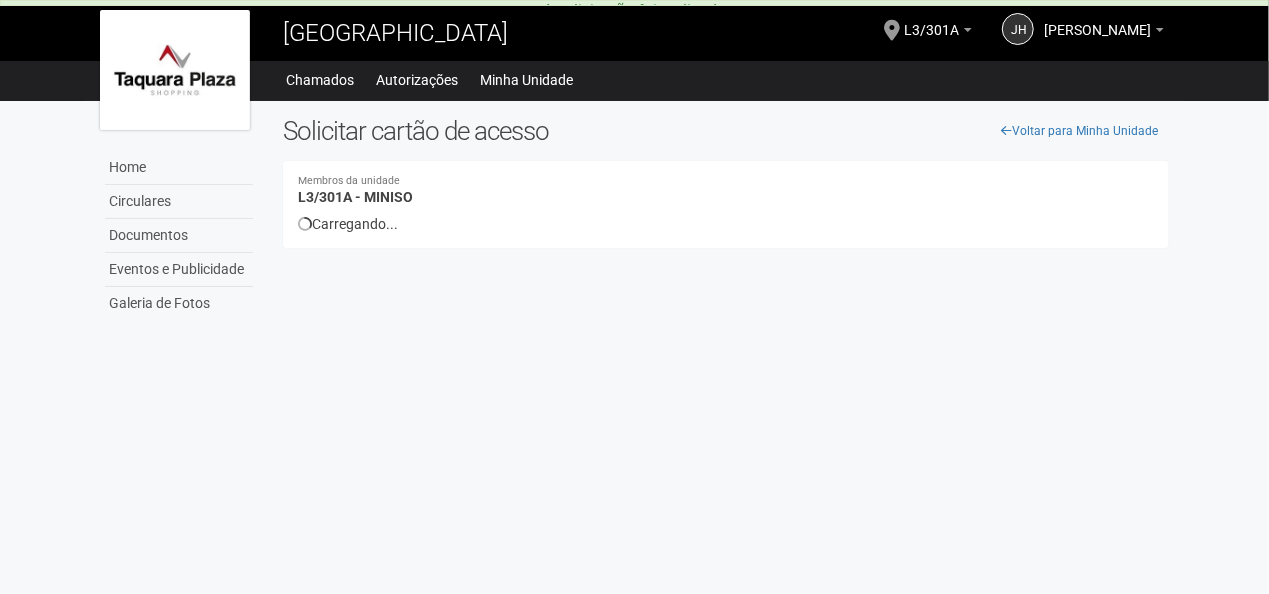 scroll, scrollTop: 0, scrollLeft: 0, axis: both 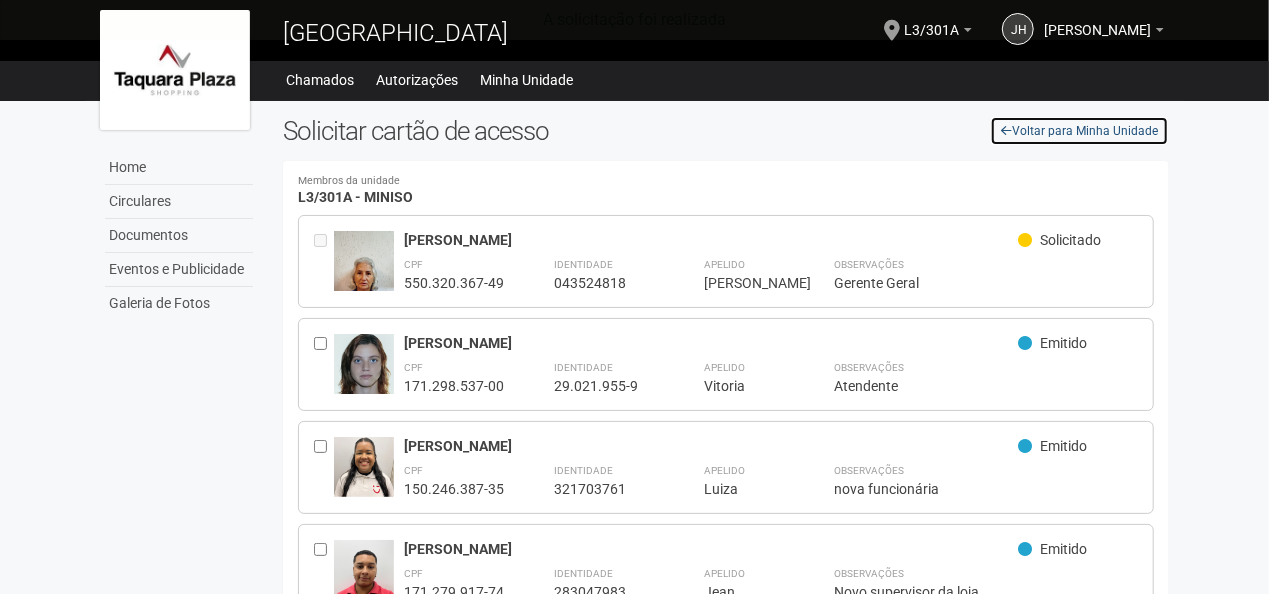 click on "Voltar para Minha Unidade" at bounding box center (1079, 131) 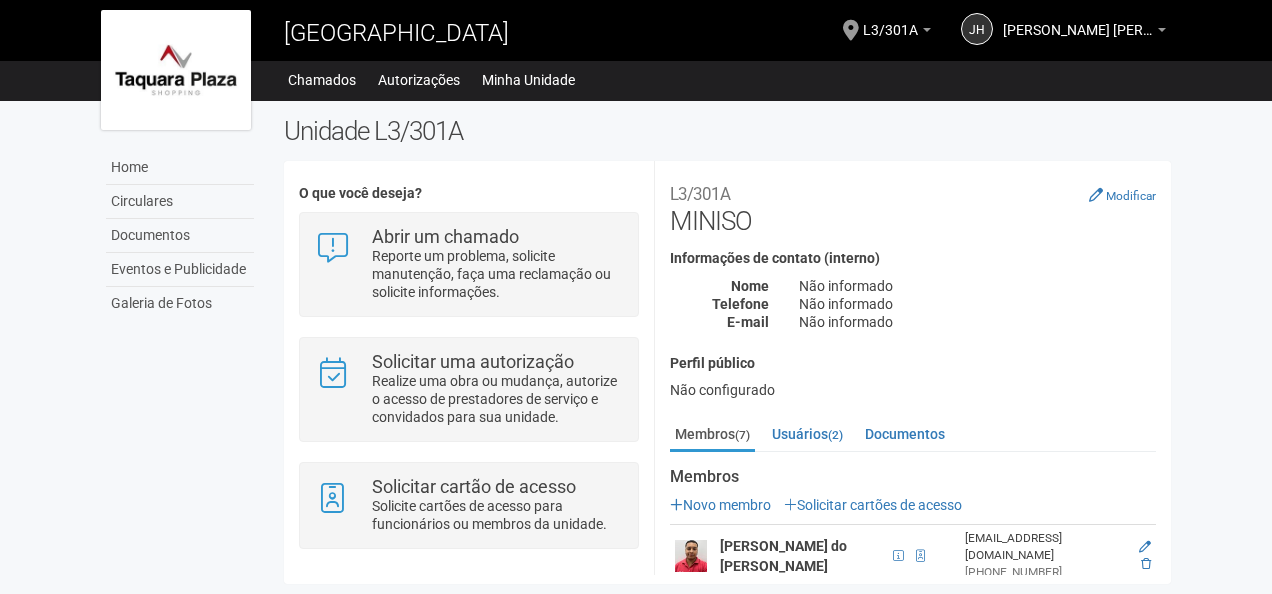 scroll, scrollTop: 0, scrollLeft: 0, axis: both 